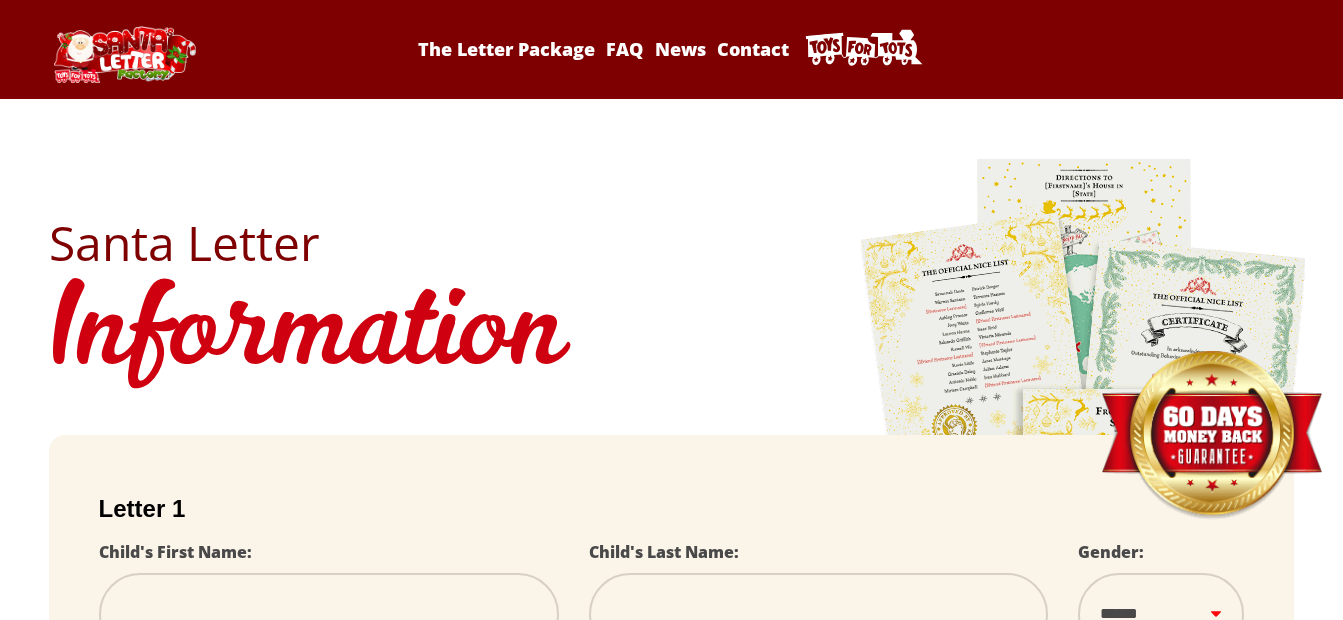 scroll, scrollTop: 0, scrollLeft: 0, axis: both 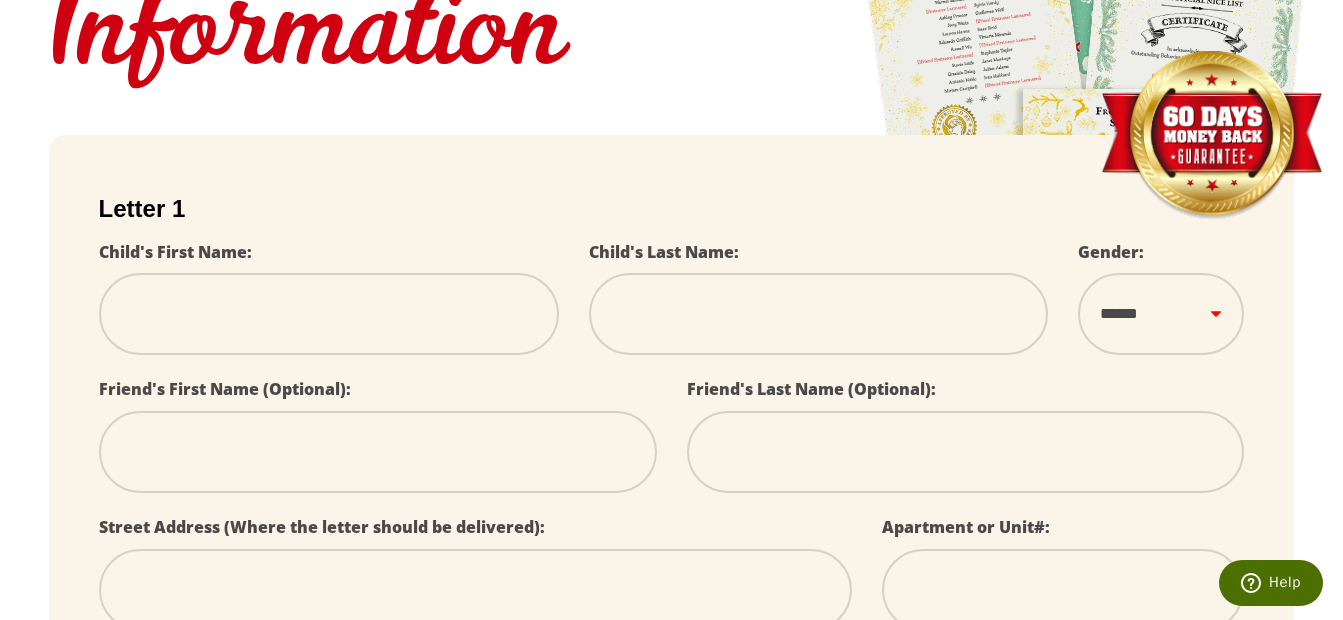 click at bounding box center (329, 314) 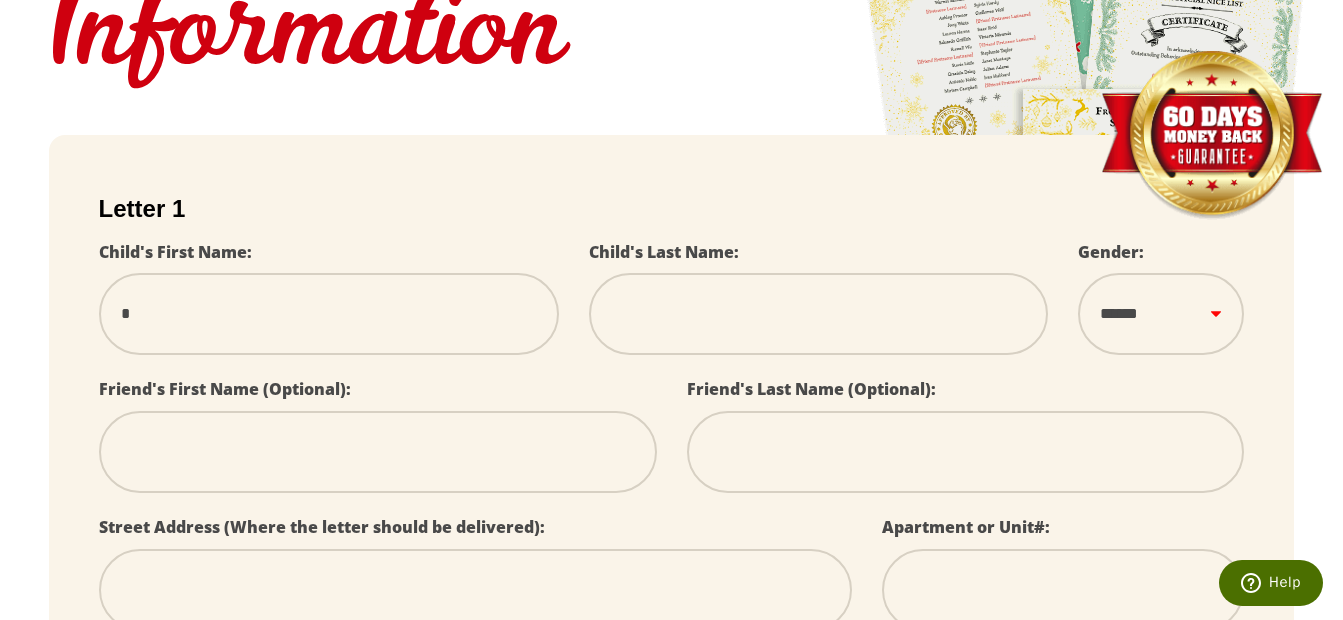 type on "**" 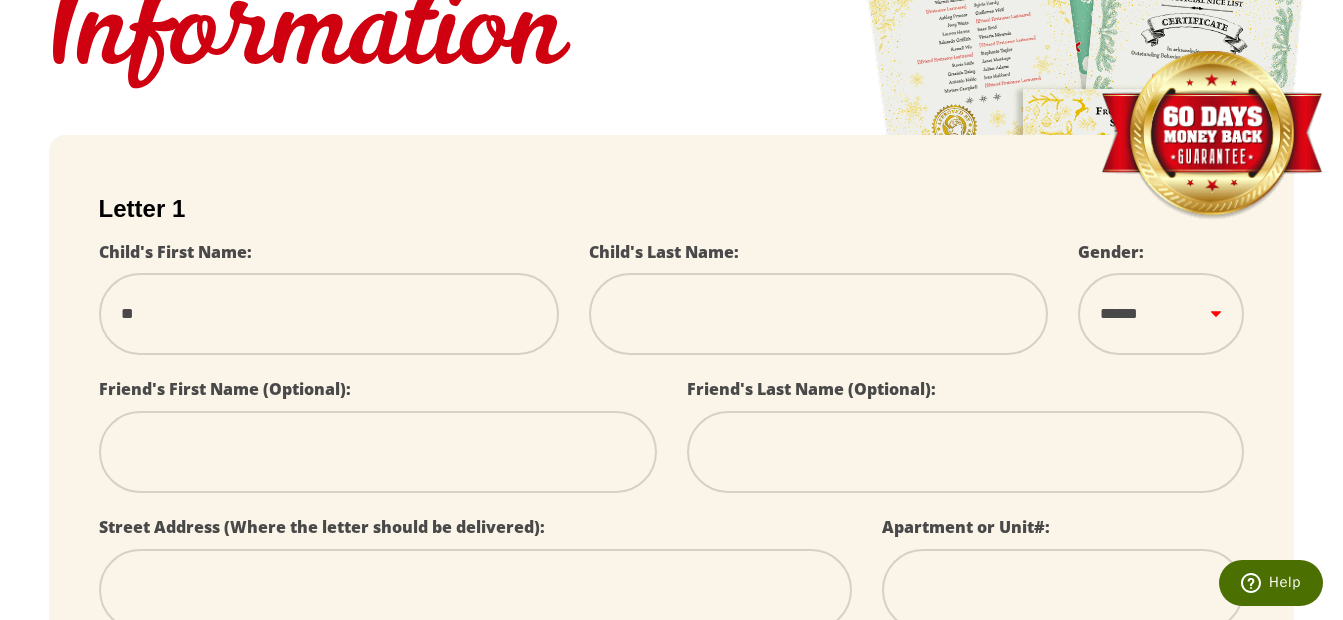 select 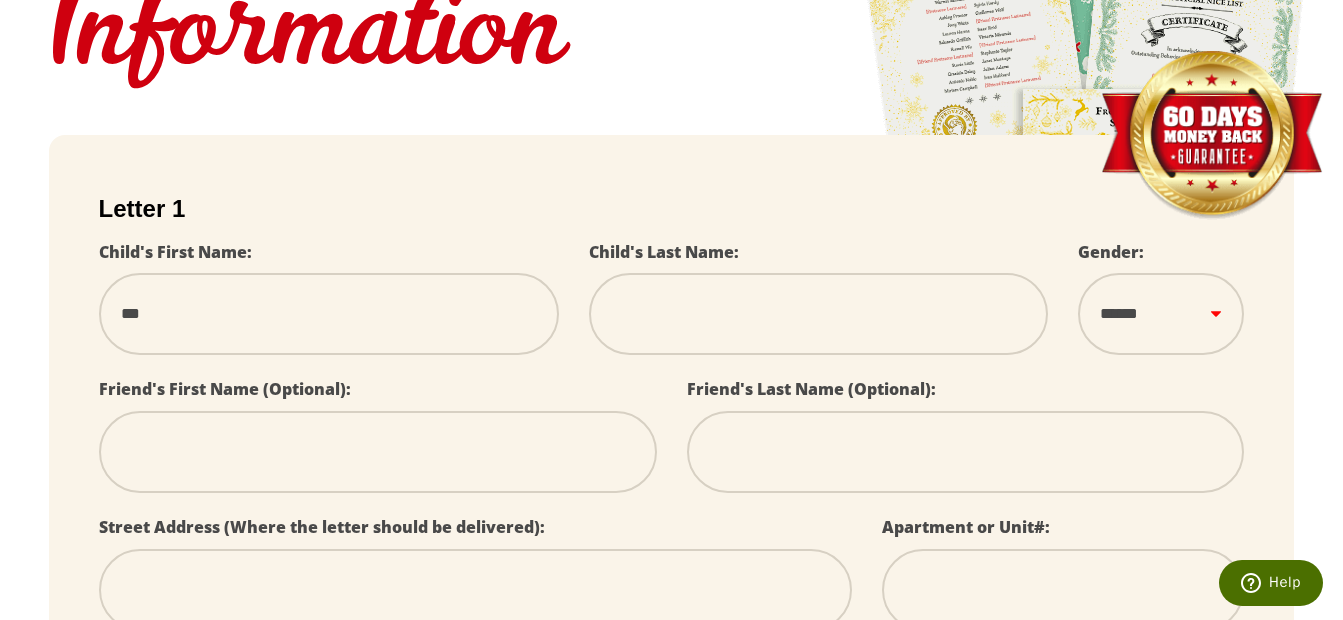 type on "****" 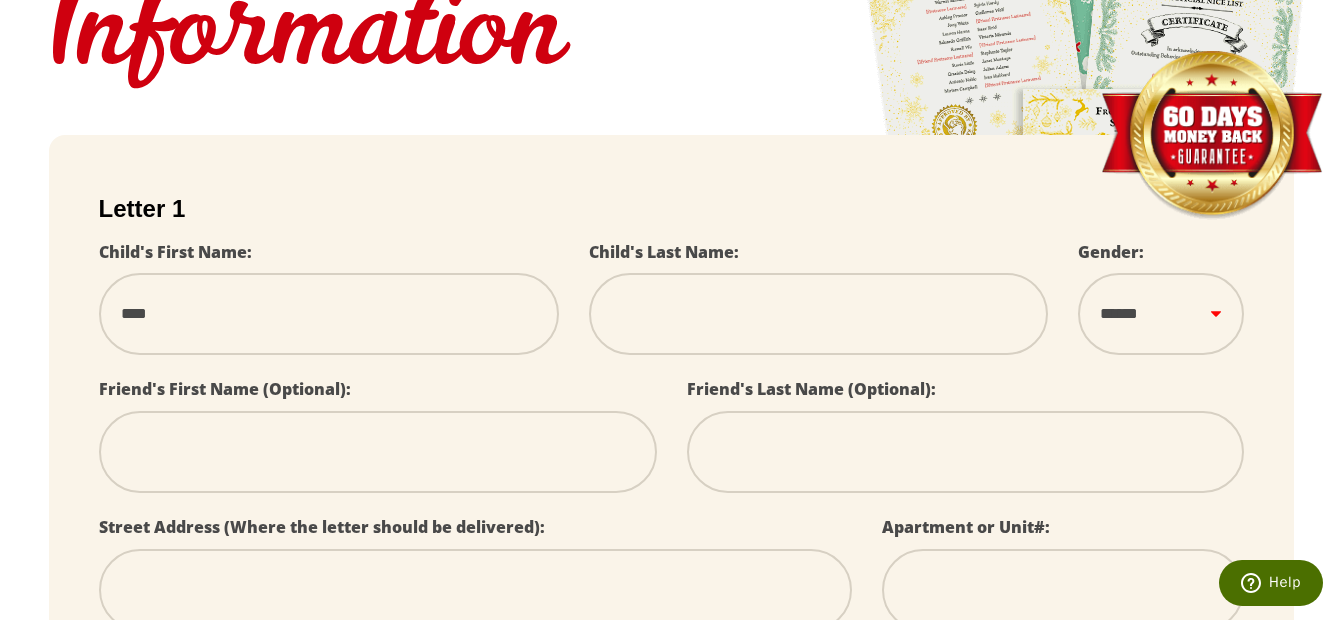 type on "****" 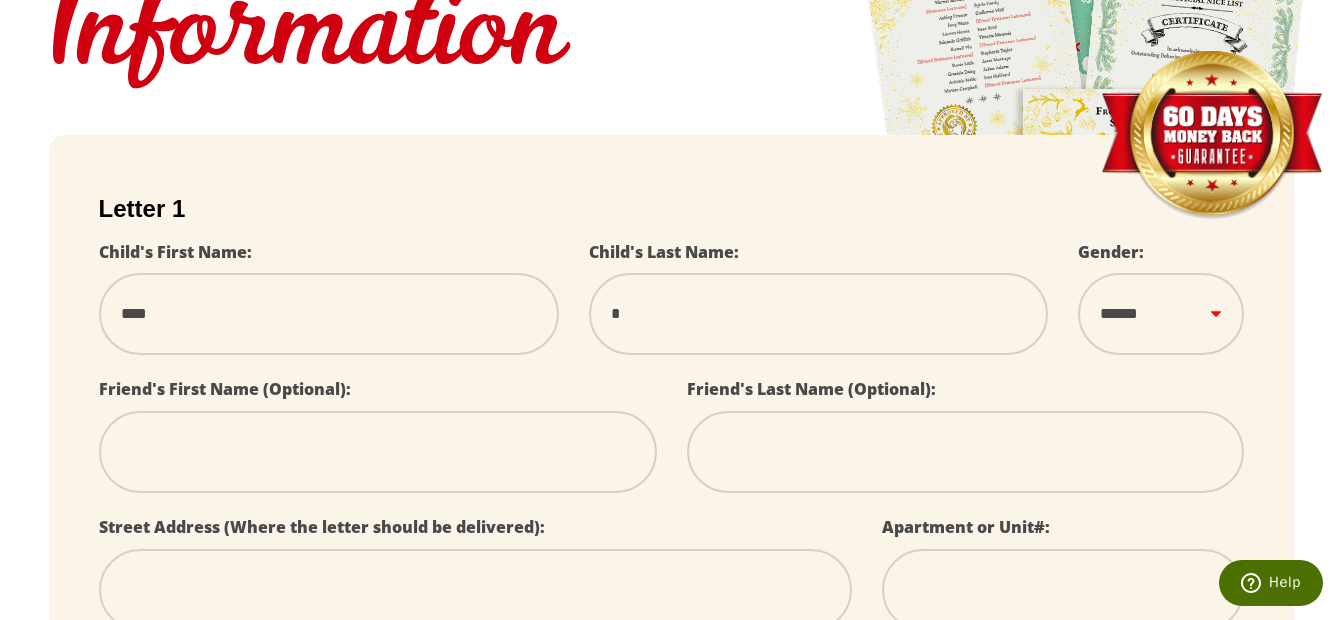 select 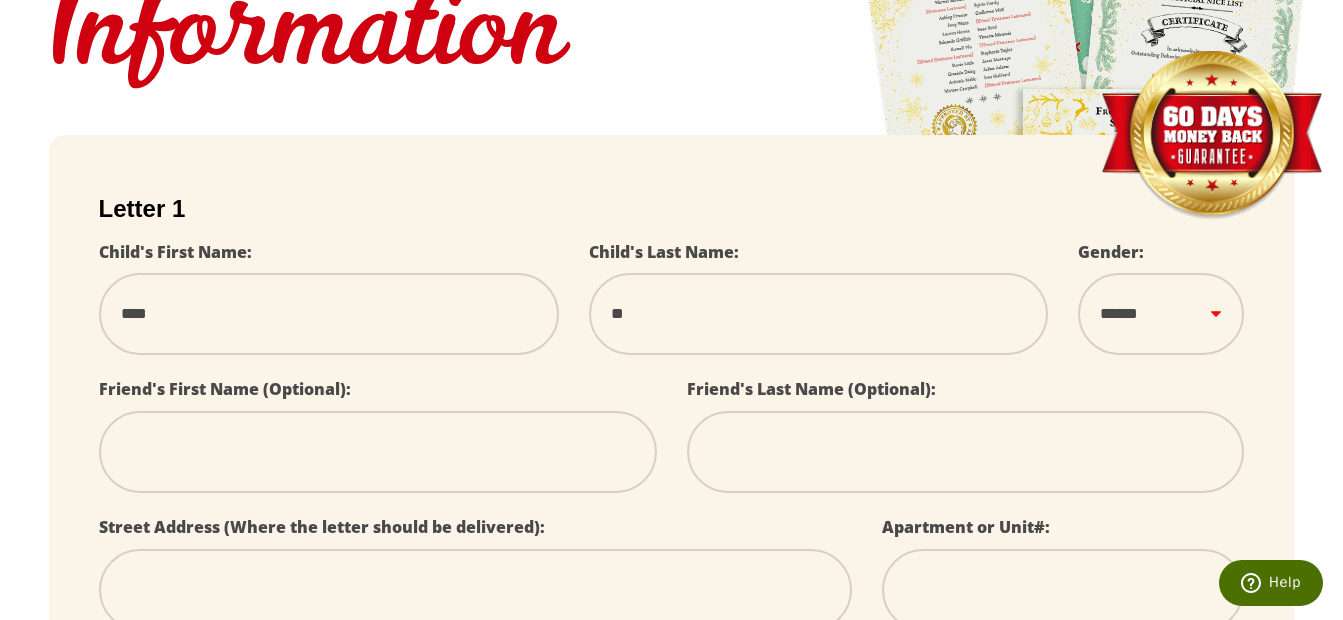 type on "***" 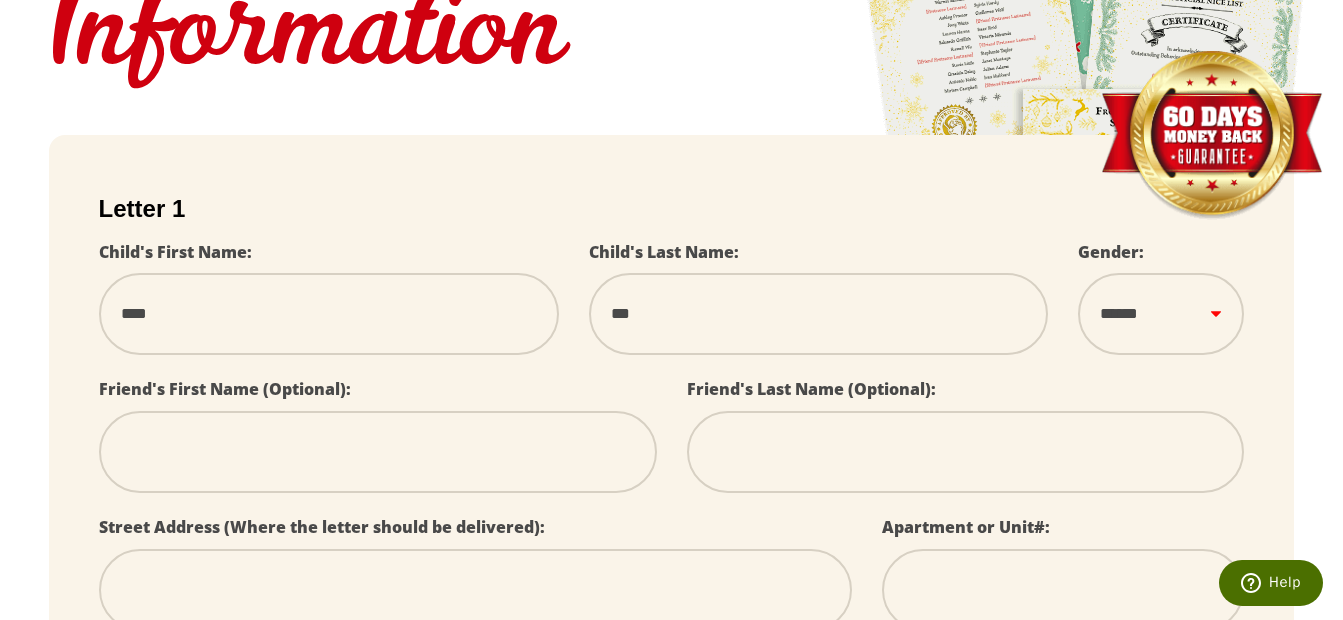 type on "****" 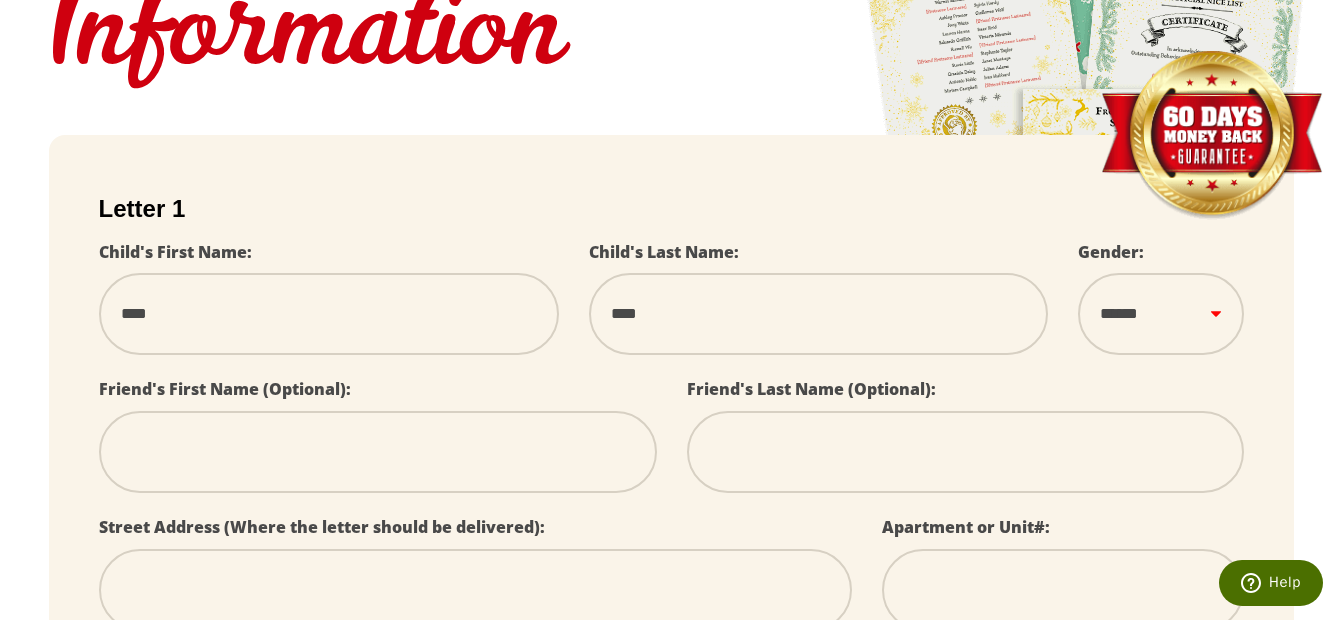 type on "*****" 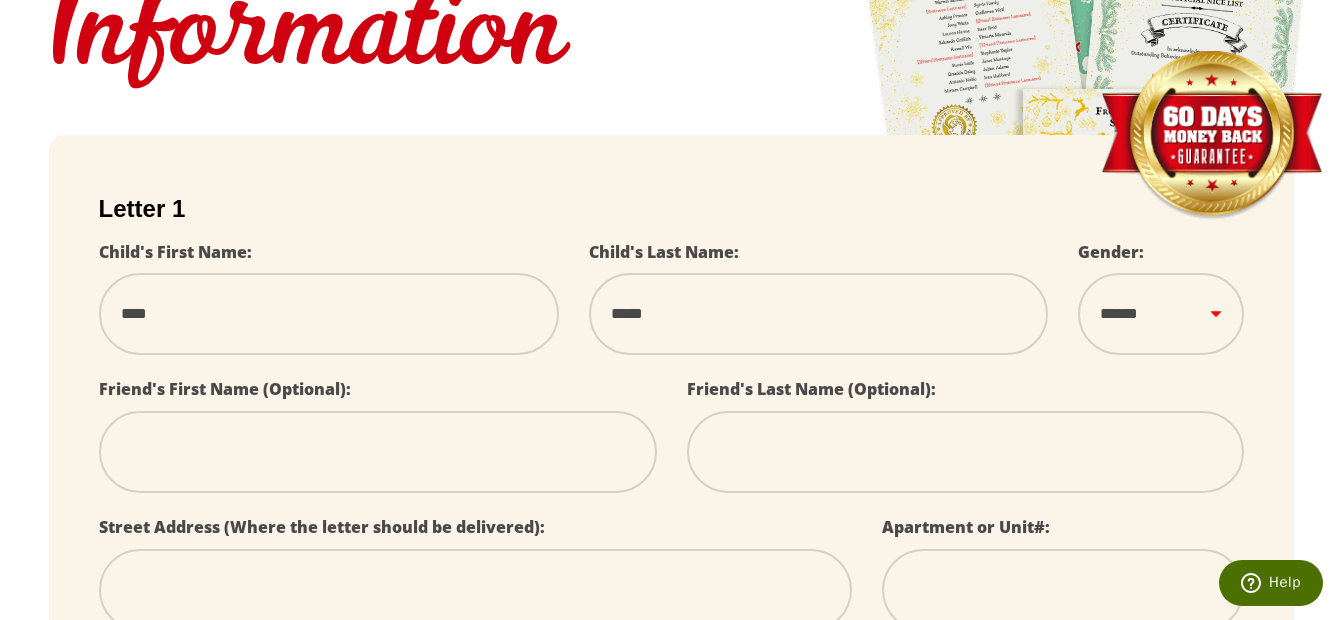 type on "*****" 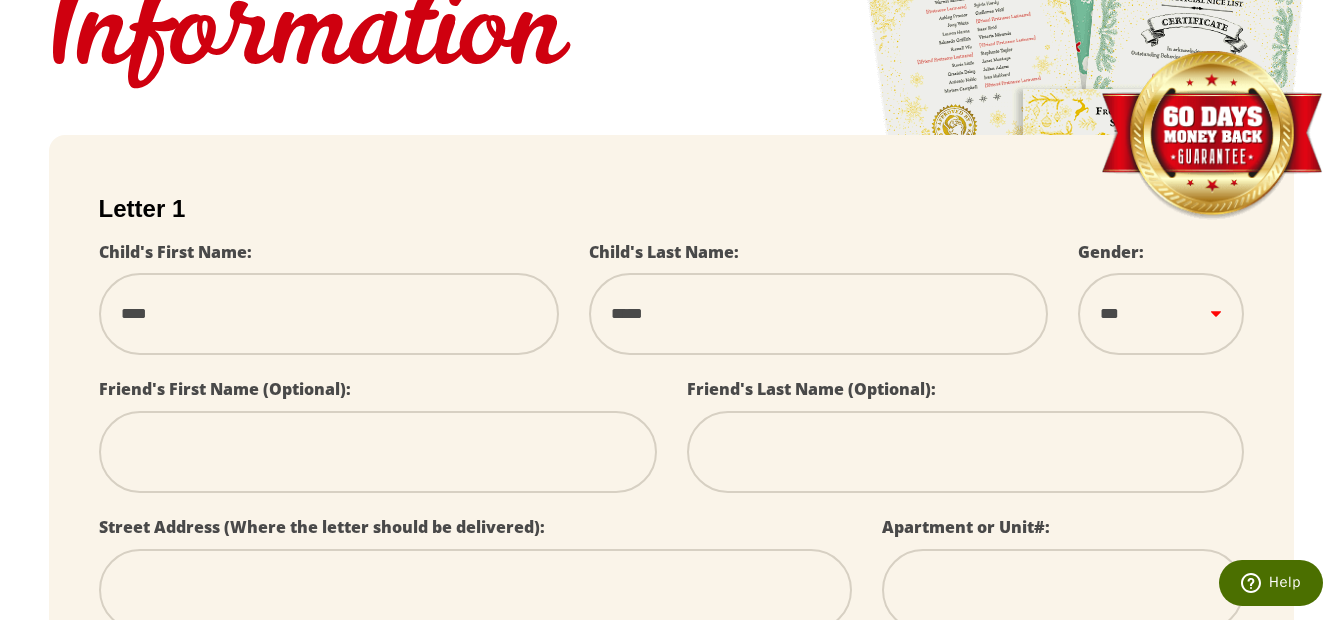 click on "******   ***   ****" at bounding box center [1161, 314] 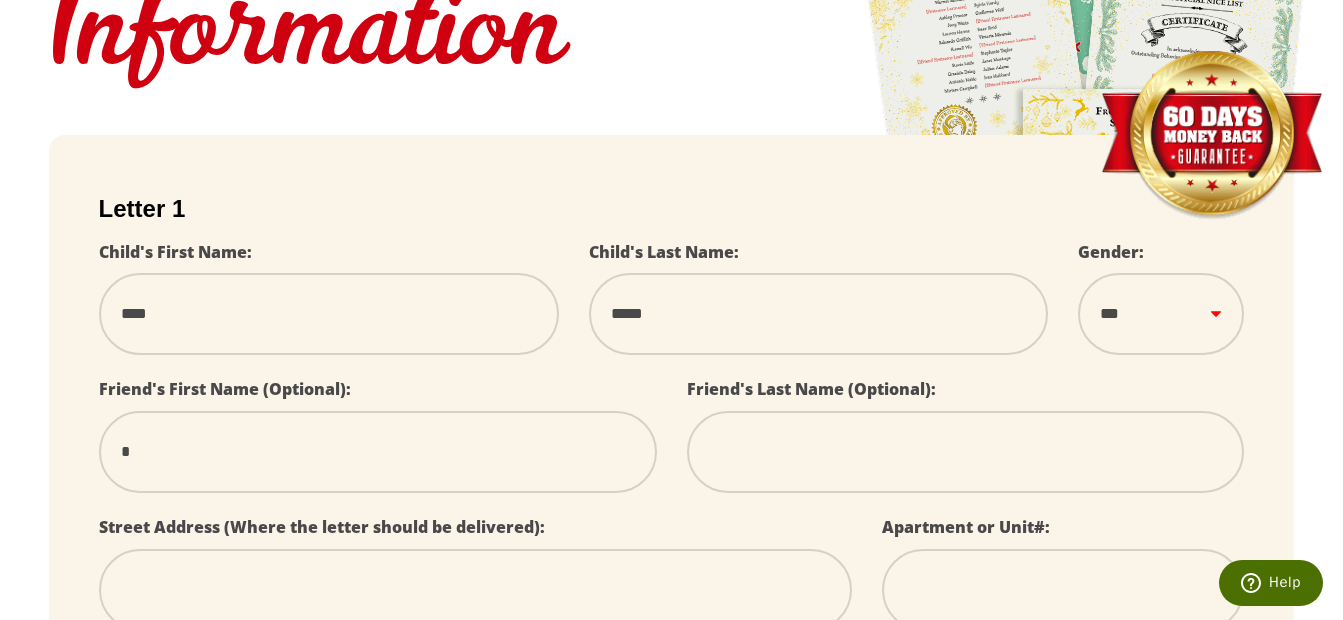 type on "**" 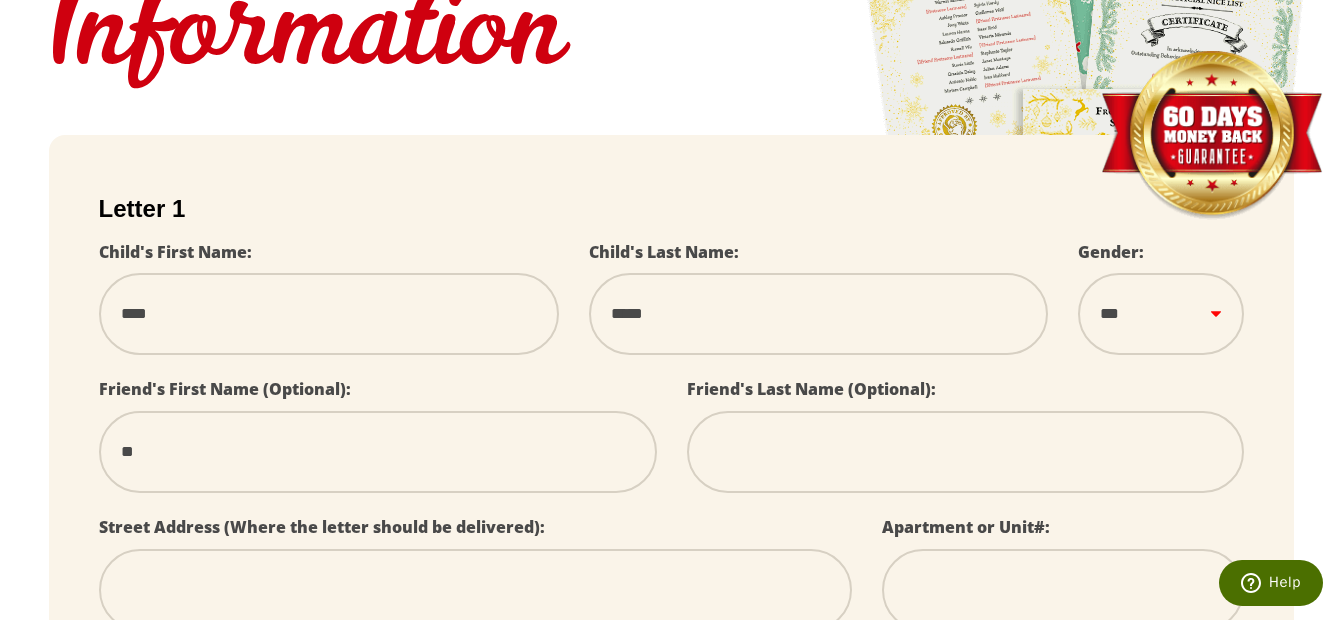 type on "***" 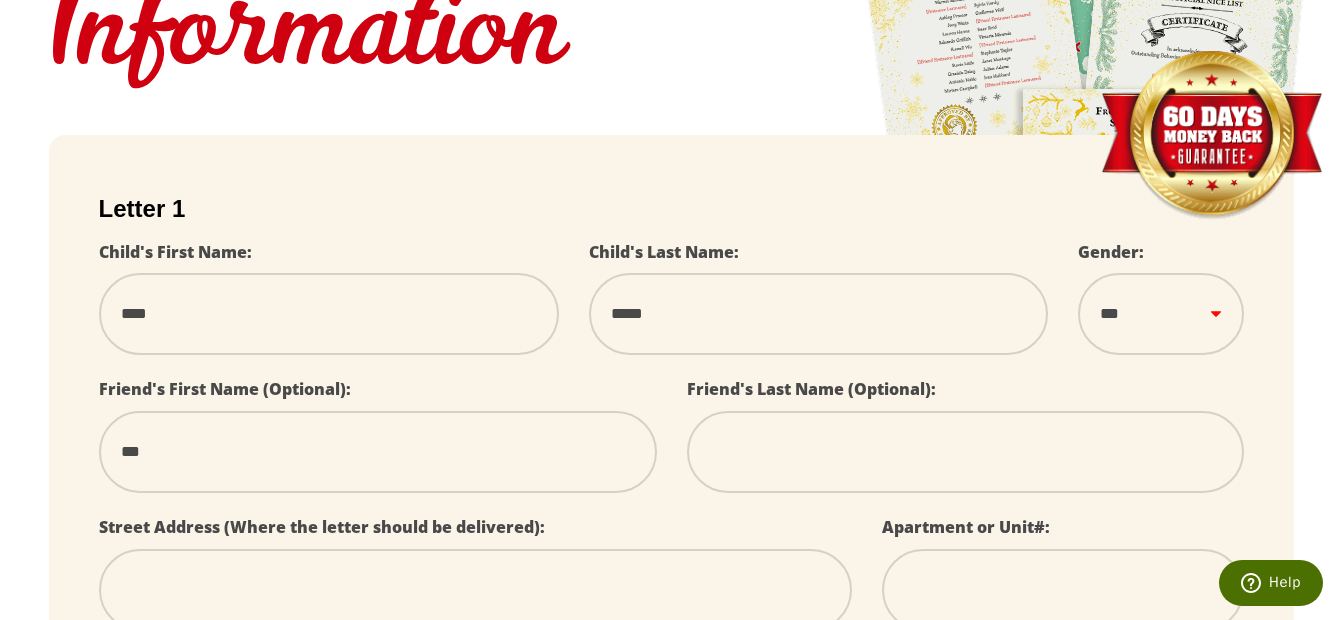 type on "****" 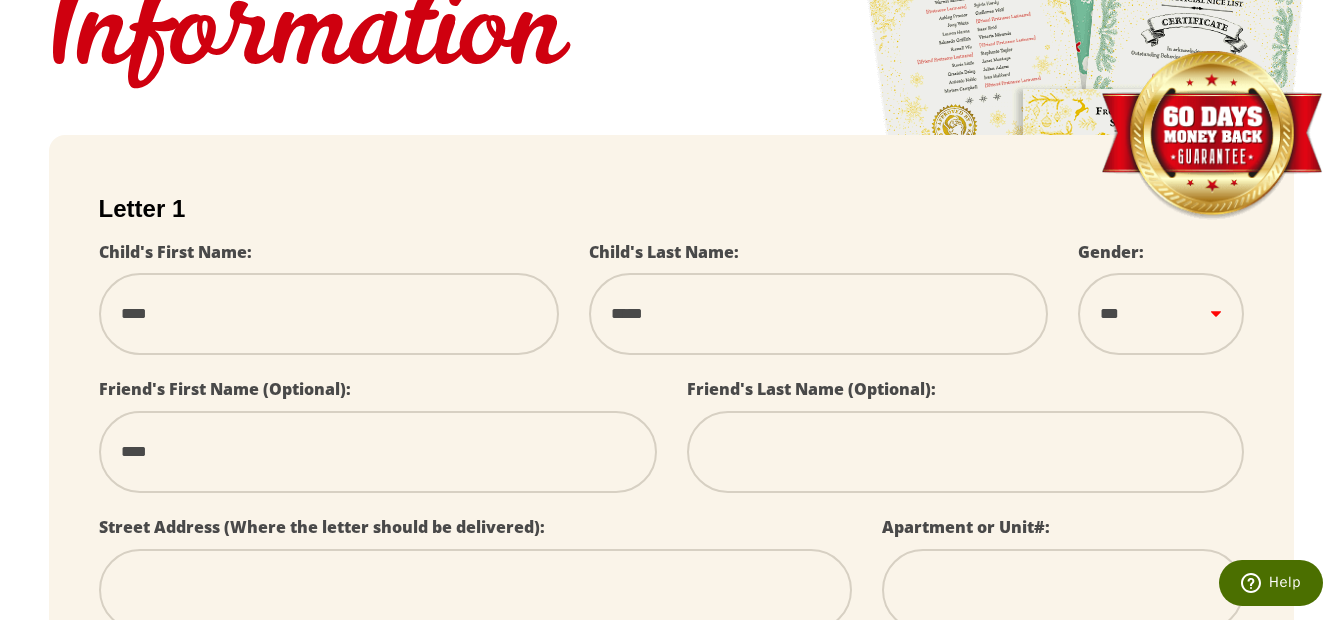 type on "*****" 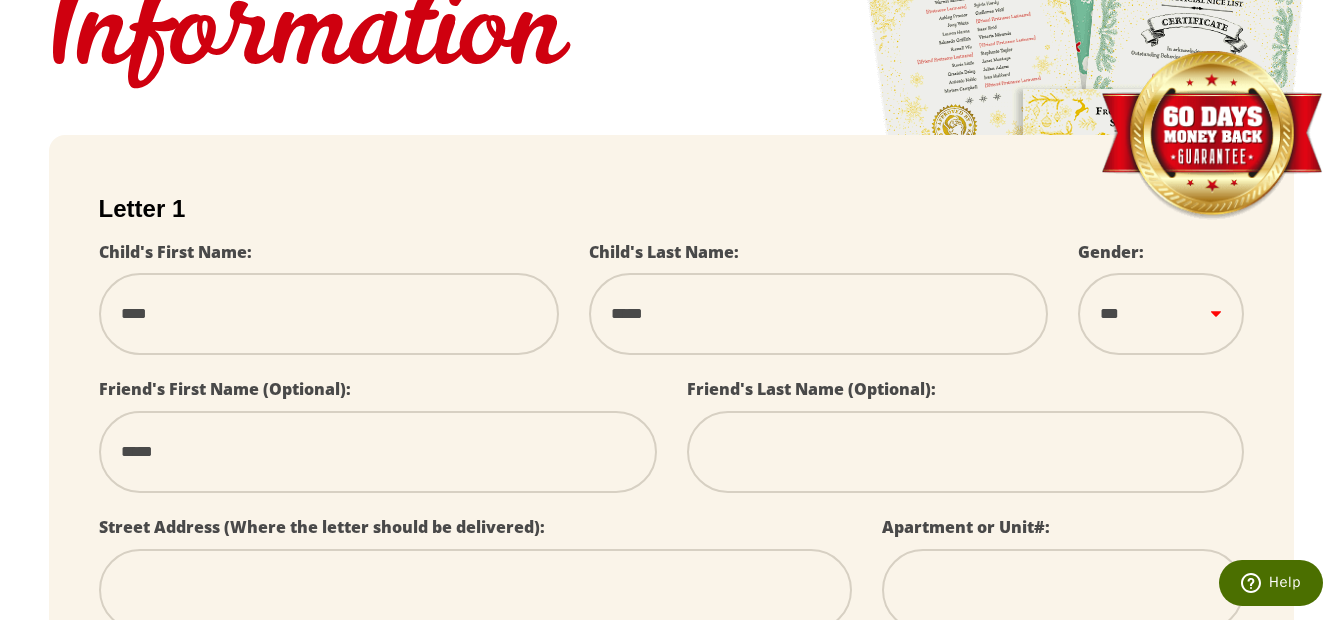 select 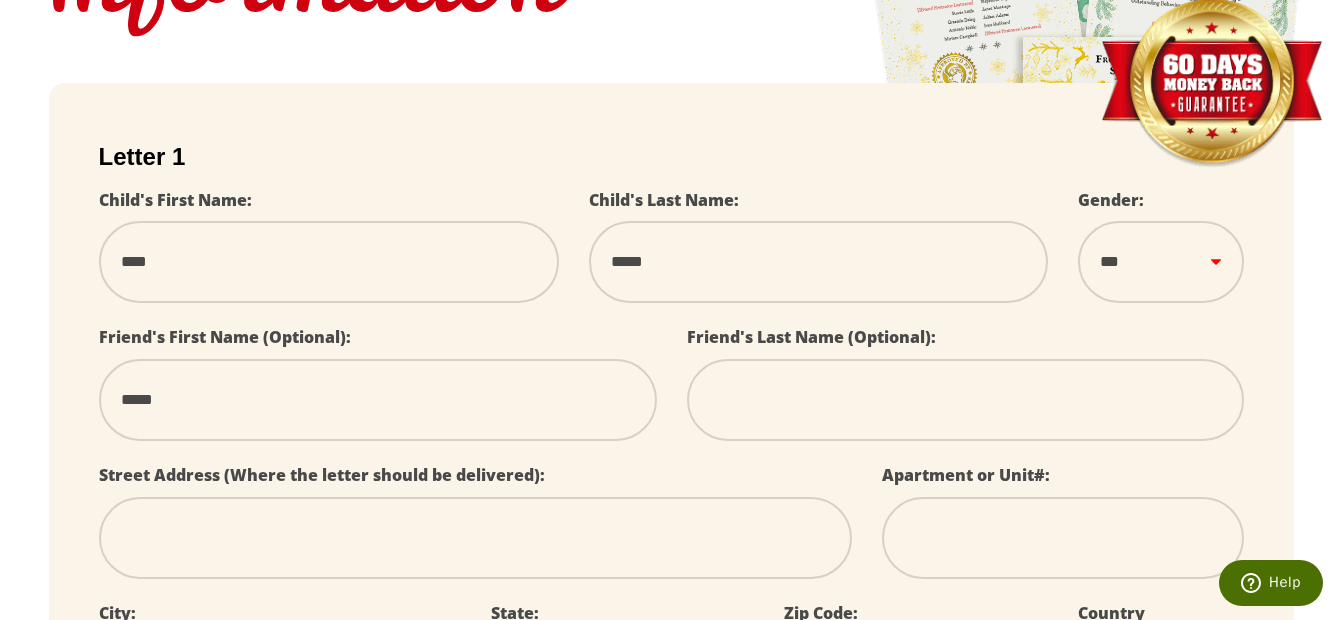 scroll, scrollTop: 400, scrollLeft: 0, axis: vertical 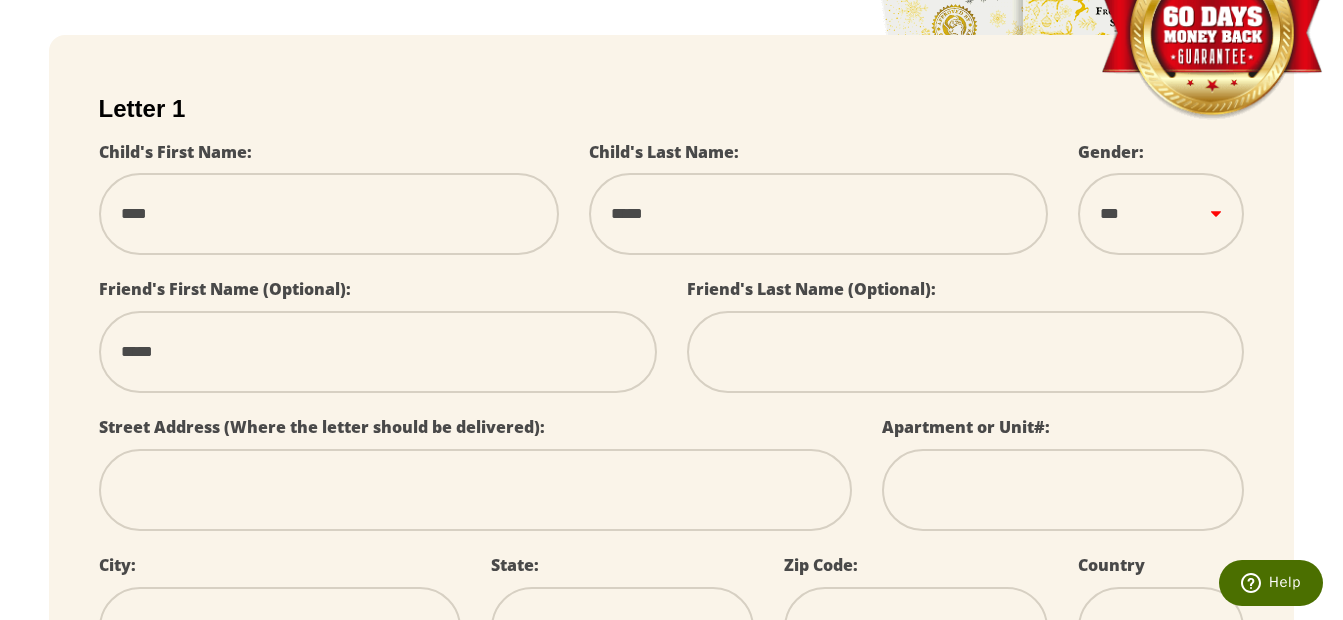 type on "*****" 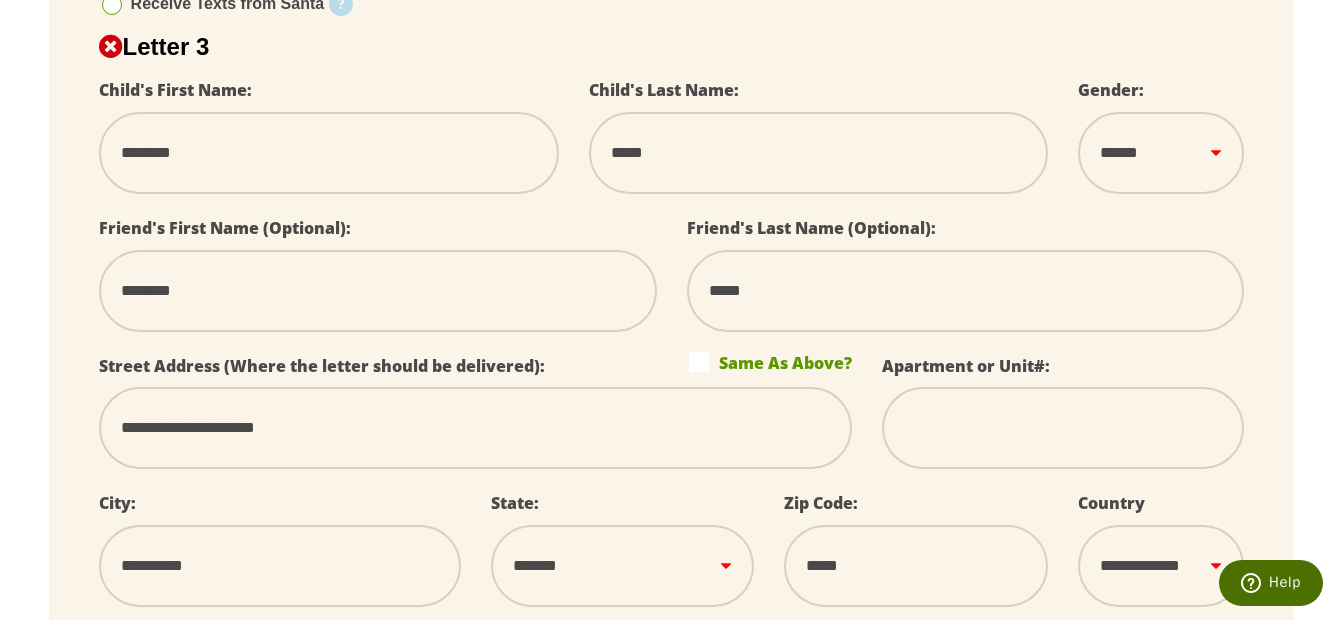 scroll, scrollTop: 1800, scrollLeft: 0, axis: vertical 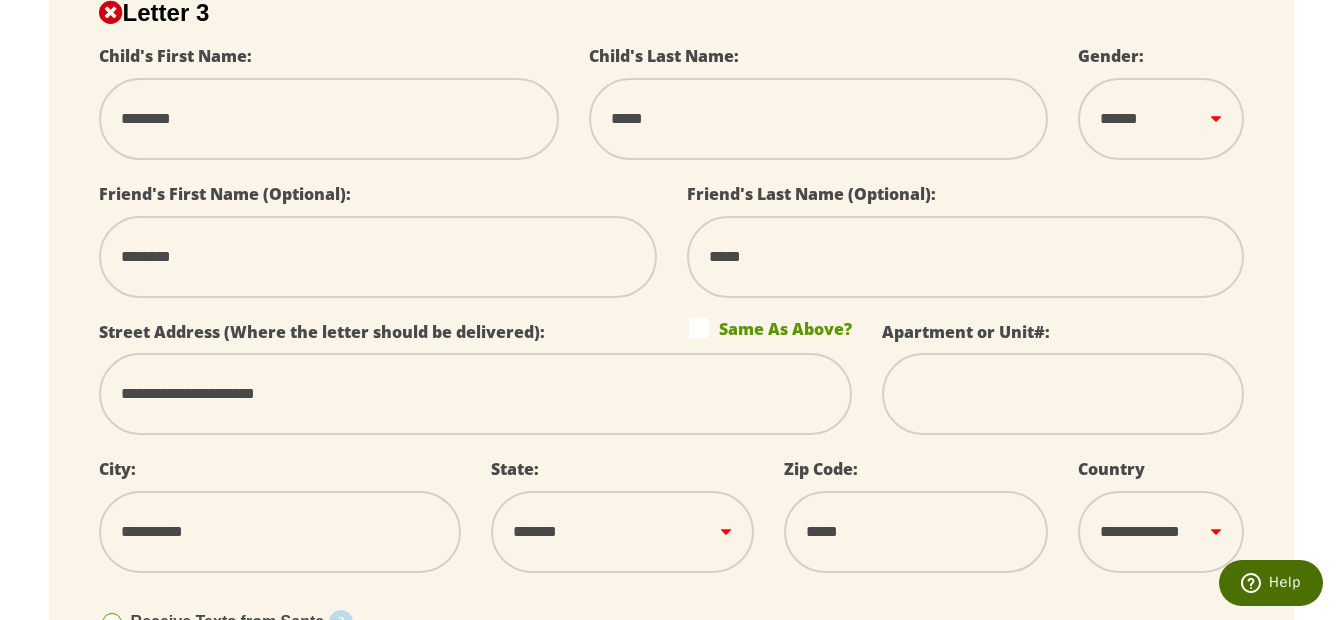 drag, startPoint x: 192, startPoint y: 255, endPoint x: 94, endPoint y: 280, distance: 101.13852 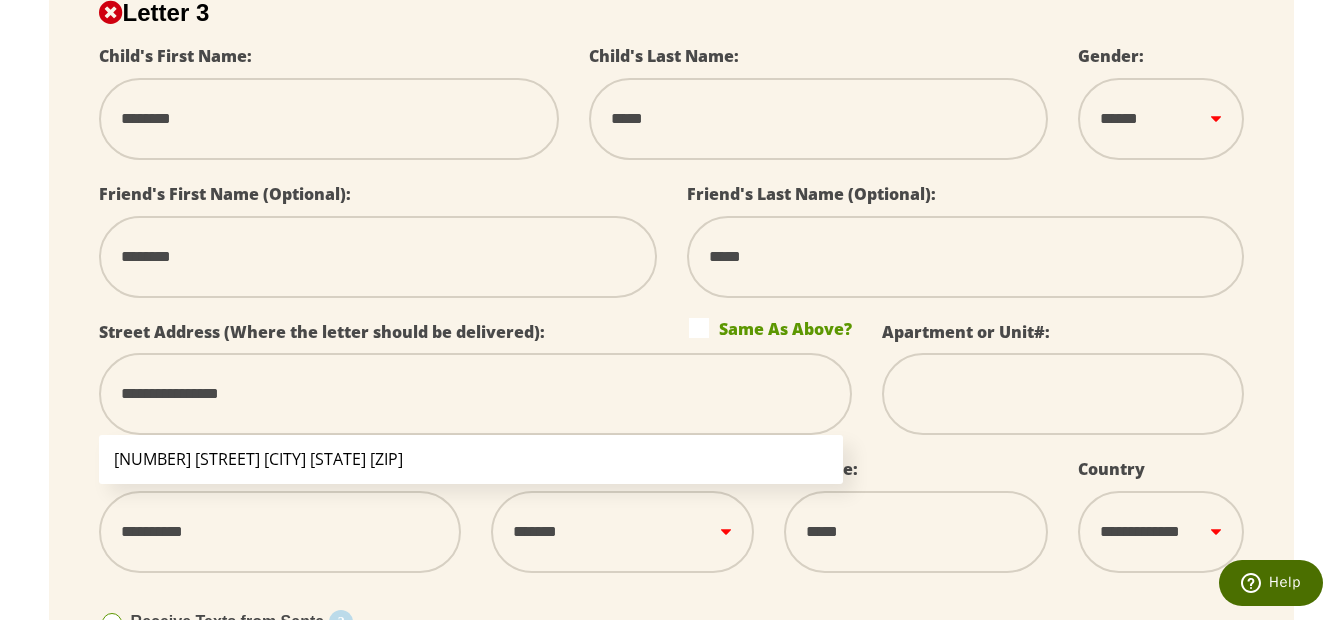 drag, startPoint x: 172, startPoint y: 532, endPoint x: 87, endPoint y: 524, distance: 85.37564 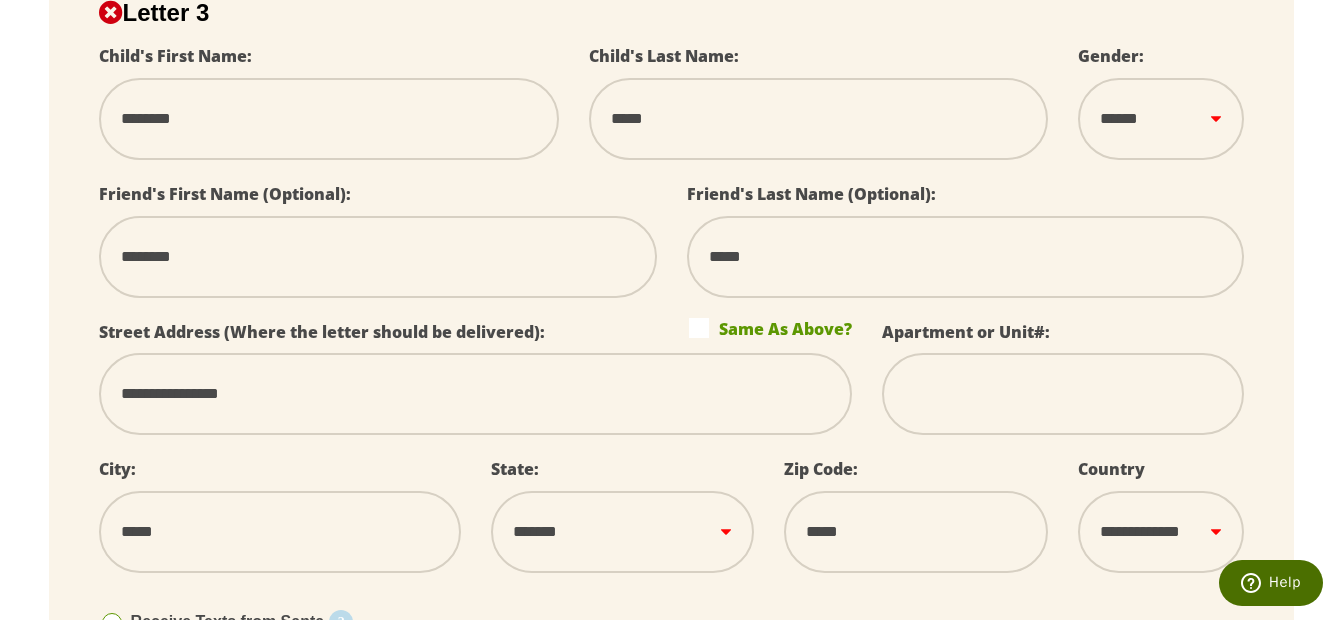 click on "*****" at bounding box center [916, 532] 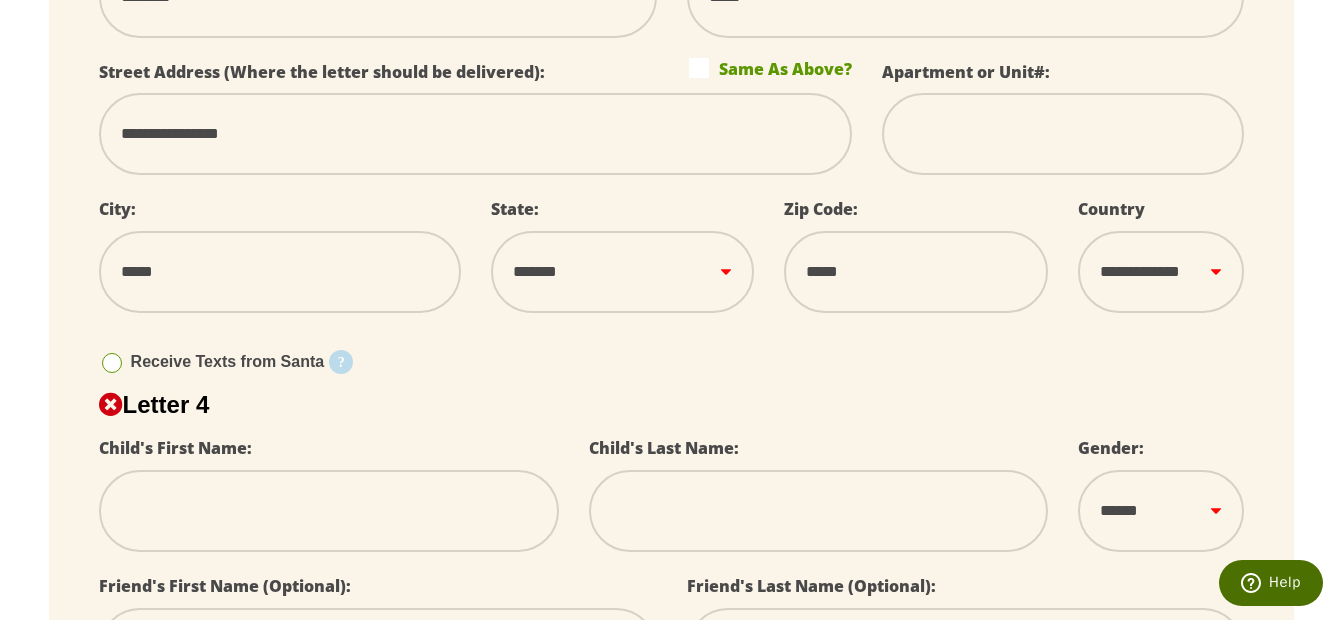 scroll, scrollTop: 2200, scrollLeft: 0, axis: vertical 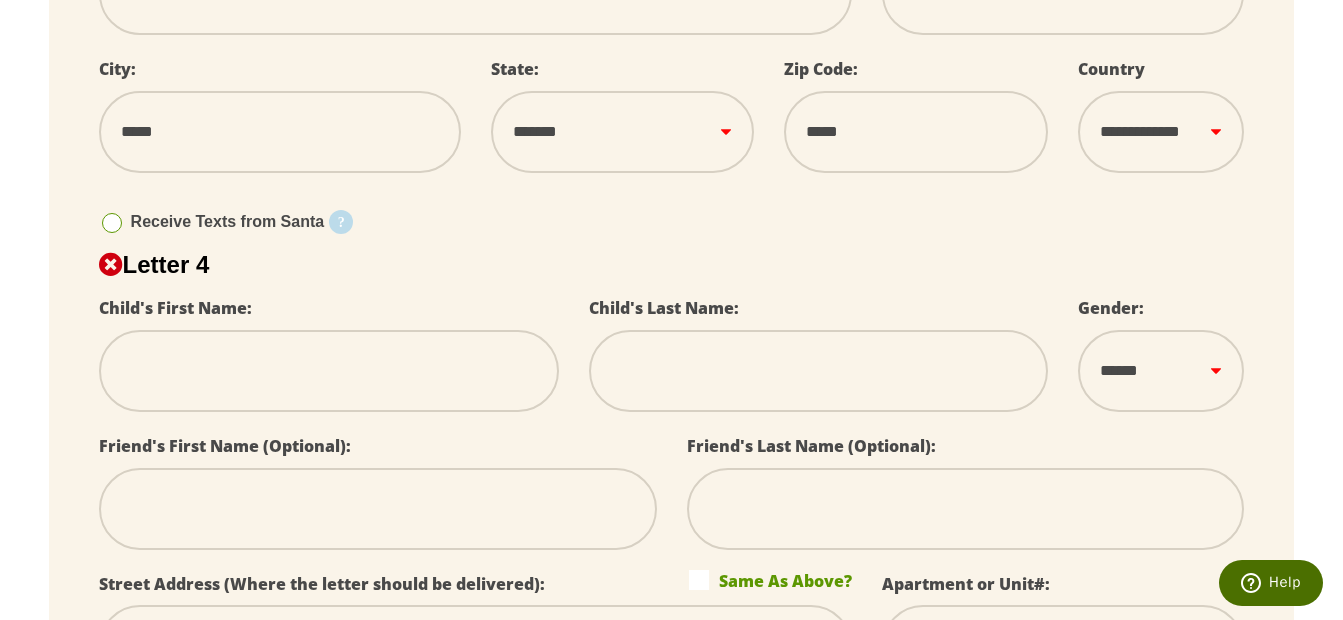 click at bounding box center [329, 371] 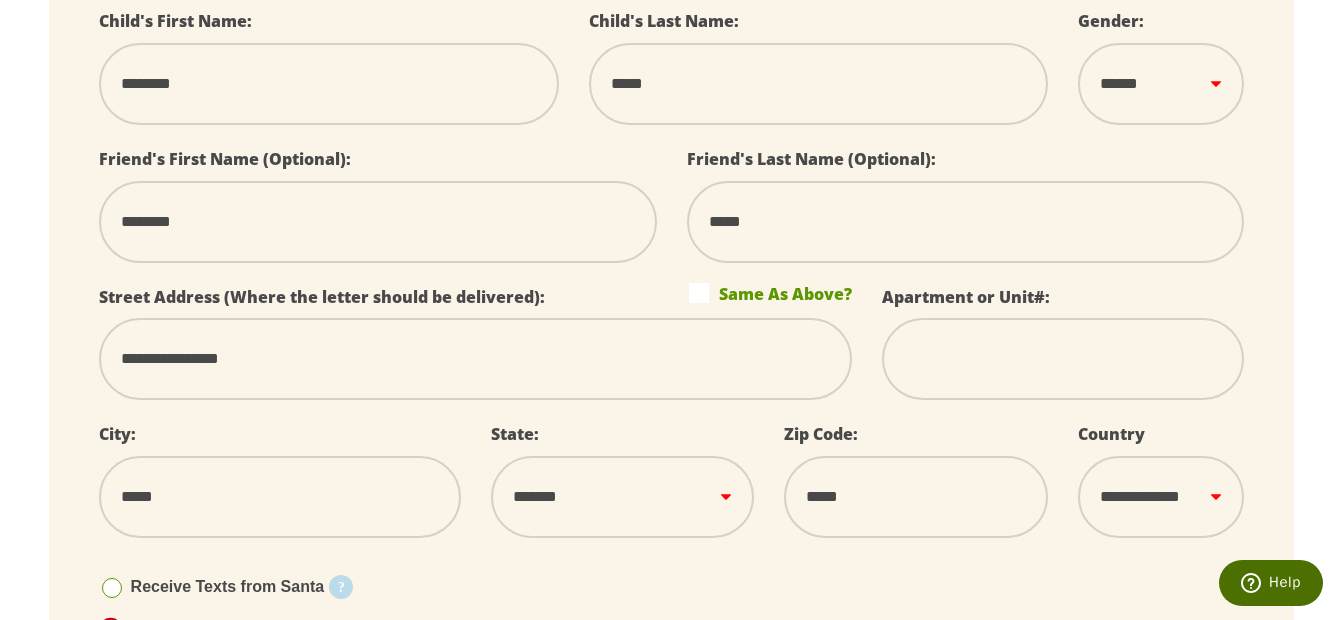 scroll, scrollTop: 1800, scrollLeft: 0, axis: vertical 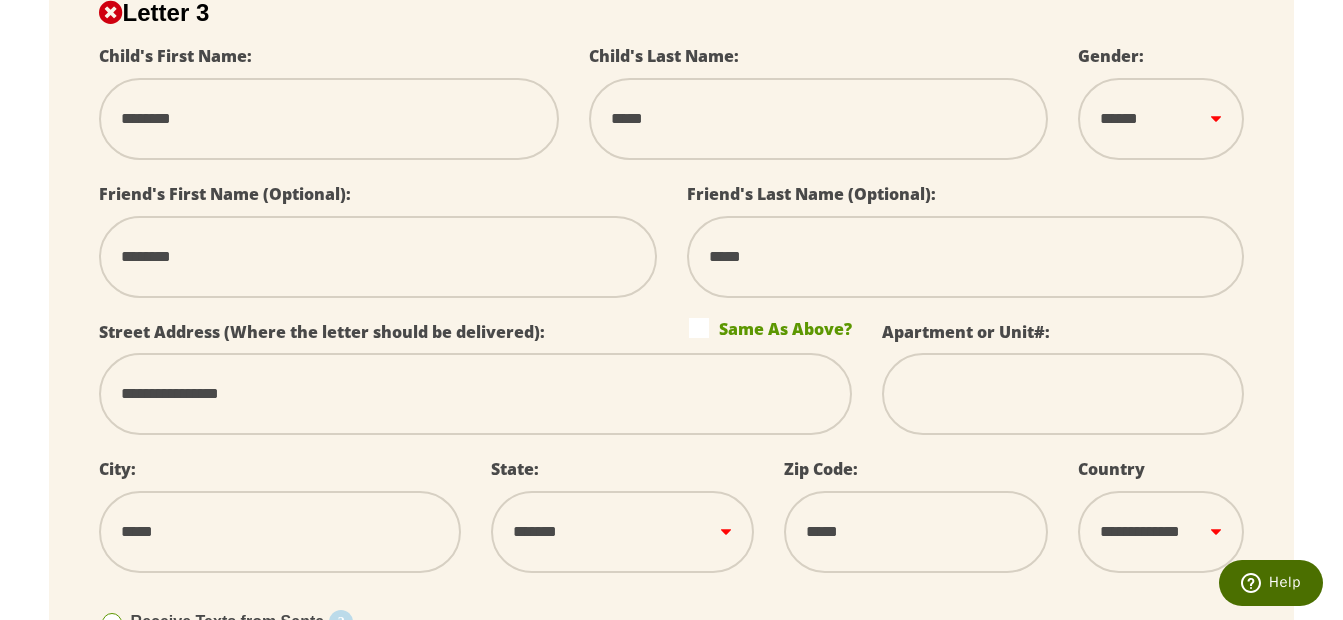 click on "******   ***   ****" at bounding box center (1161, 119) 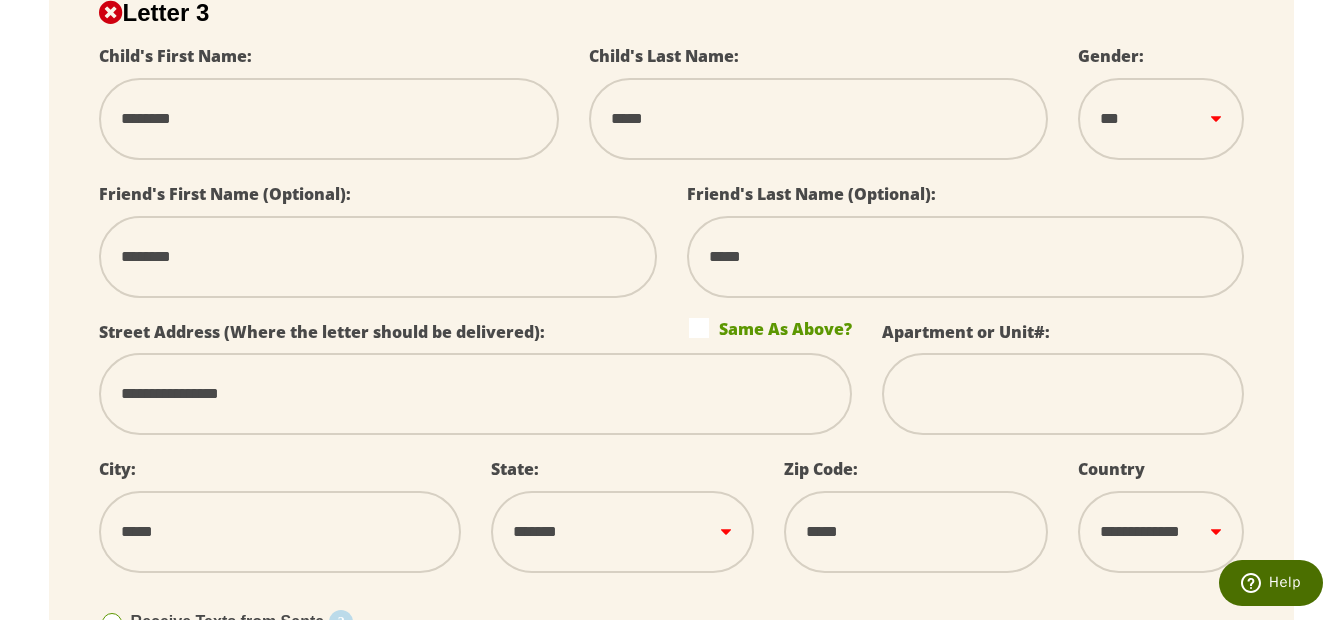 click on "******   ***   ****" at bounding box center (1161, 119) 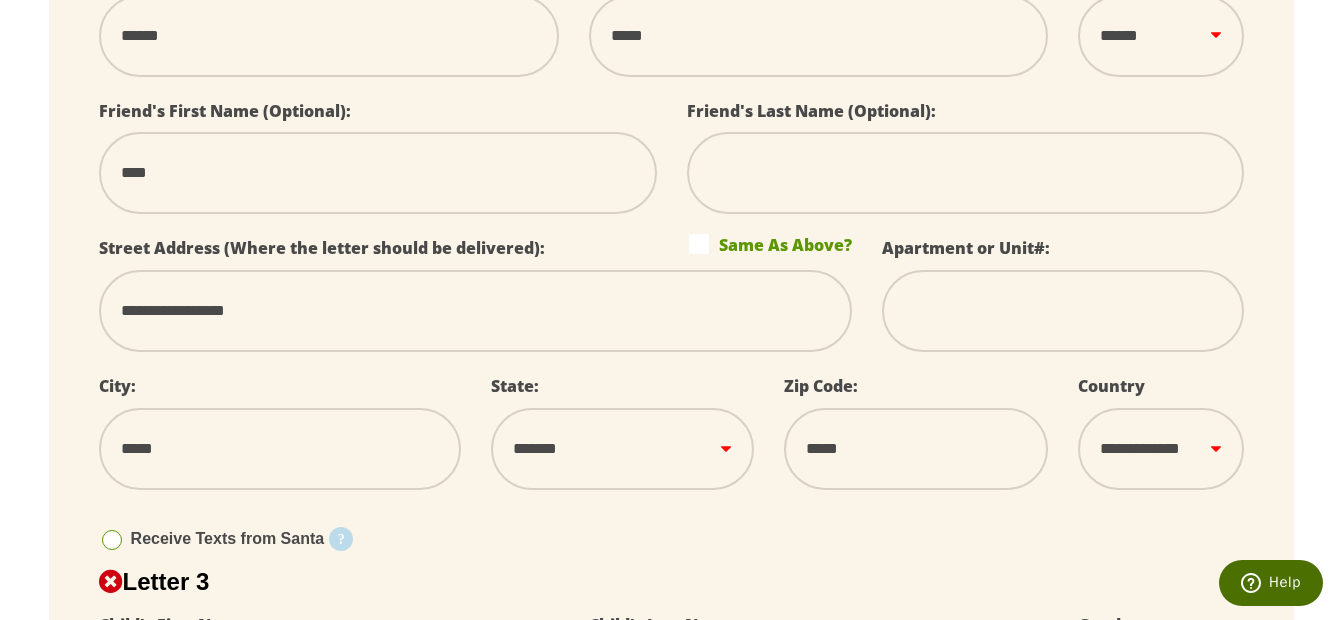 scroll, scrollTop: 1200, scrollLeft: 0, axis: vertical 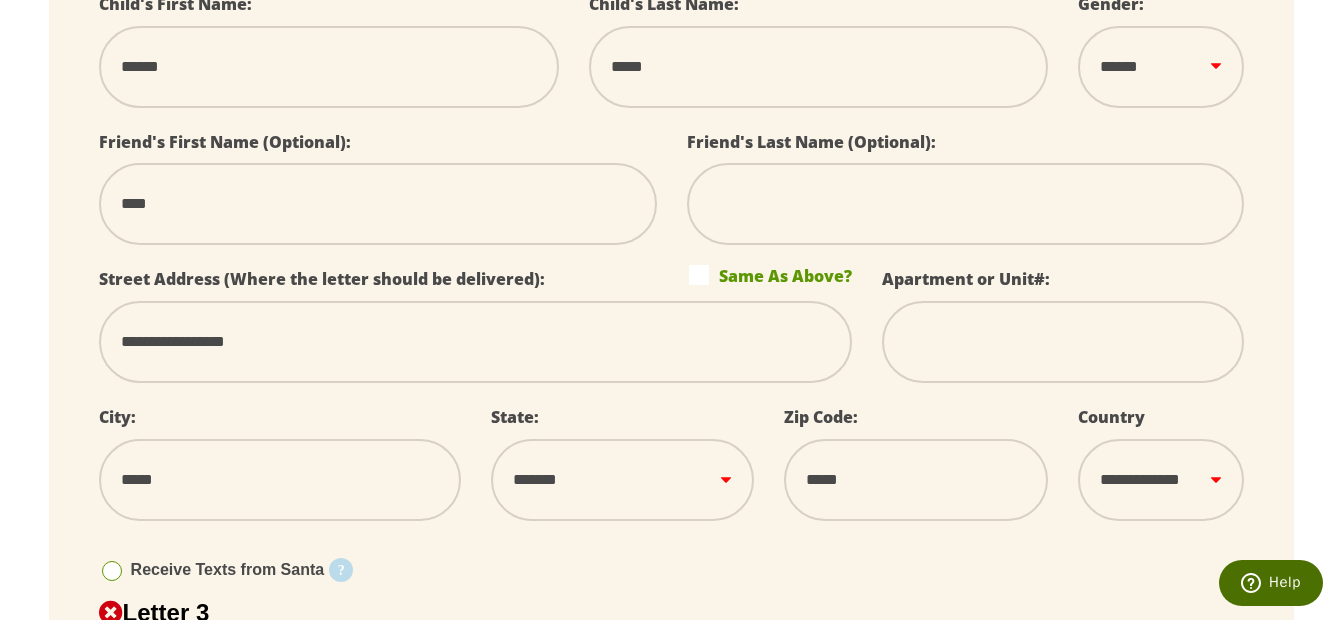 click on "******   ***   ****" at bounding box center (1161, 67) 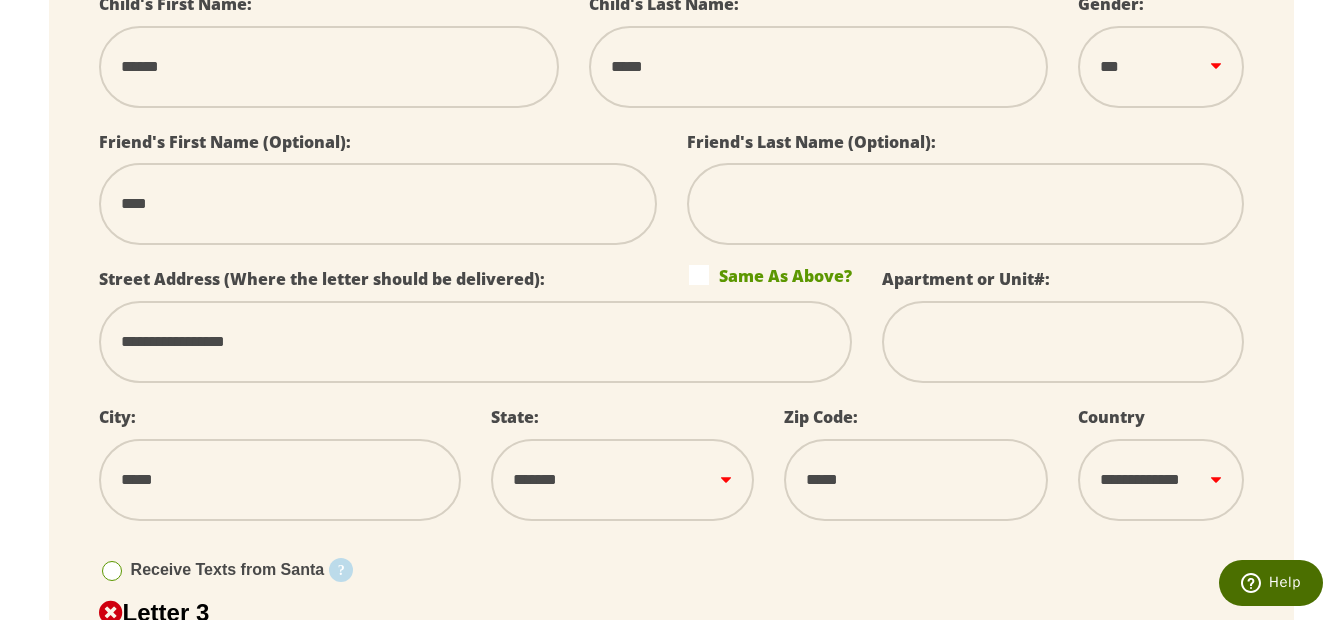 click on "******   ***   ****" at bounding box center (1161, 67) 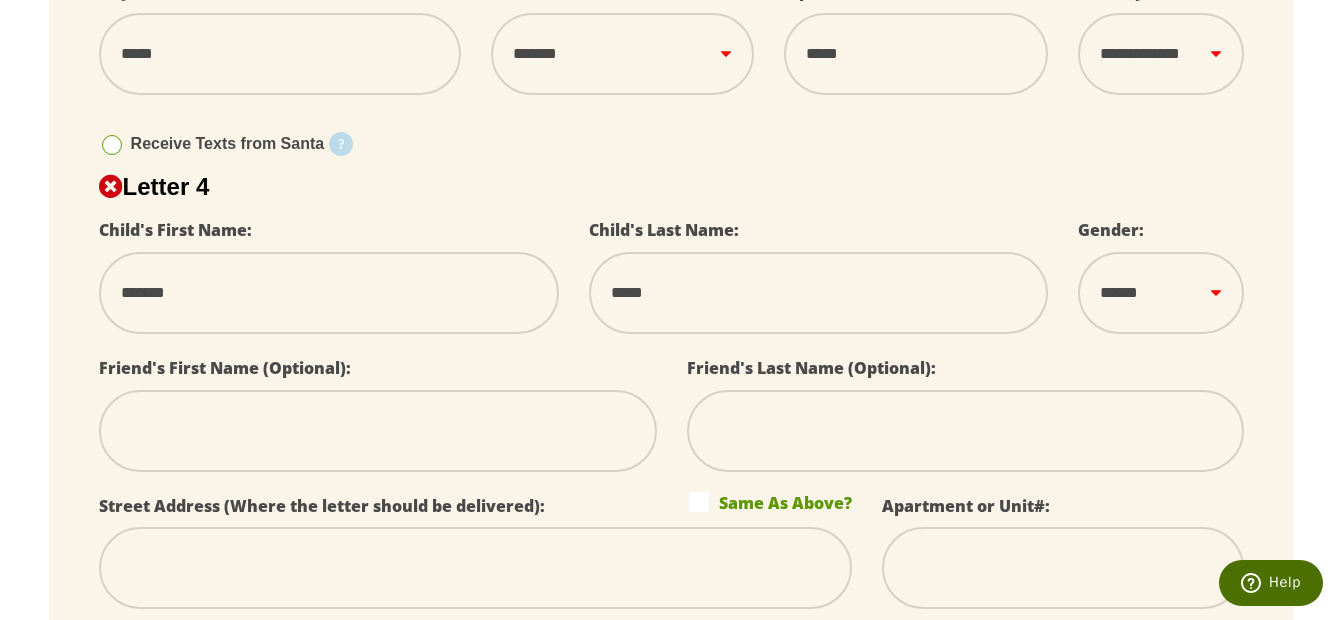 scroll, scrollTop: 2200, scrollLeft: 0, axis: vertical 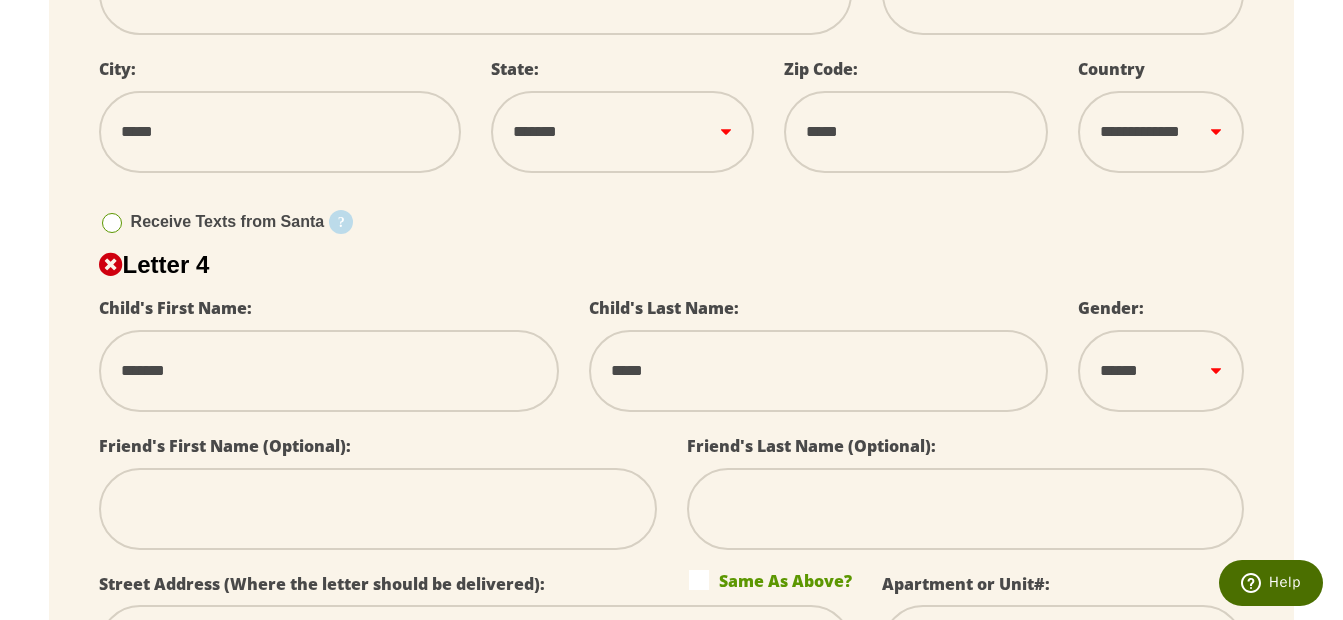 click on "******   ***   ****" at bounding box center [1161, 371] 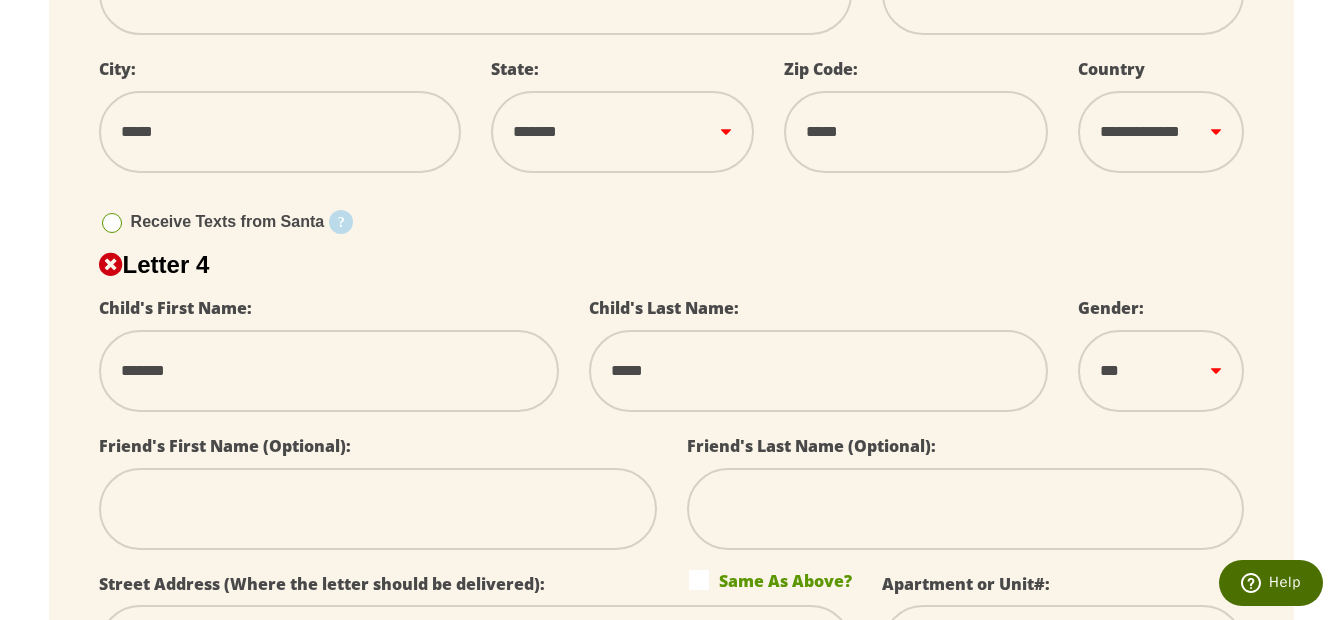 click on "******   ***   ****" at bounding box center [1161, 371] 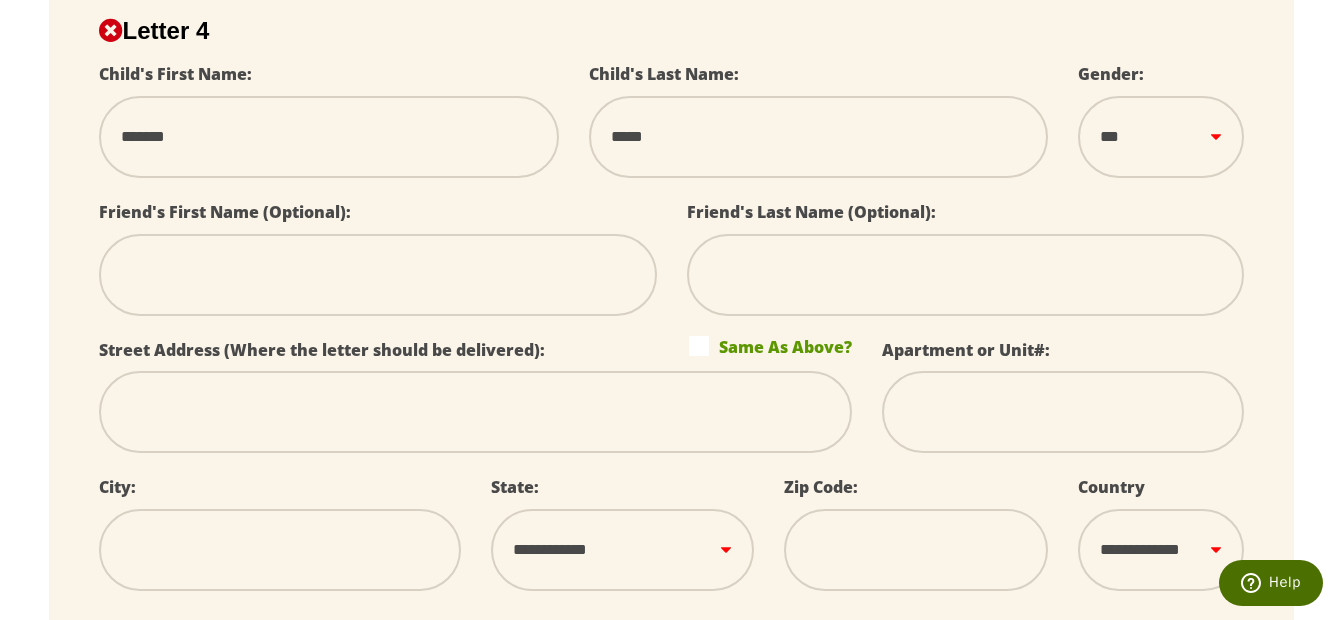scroll, scrollTop: 2500, scrollLeft: 0, axis: vertical 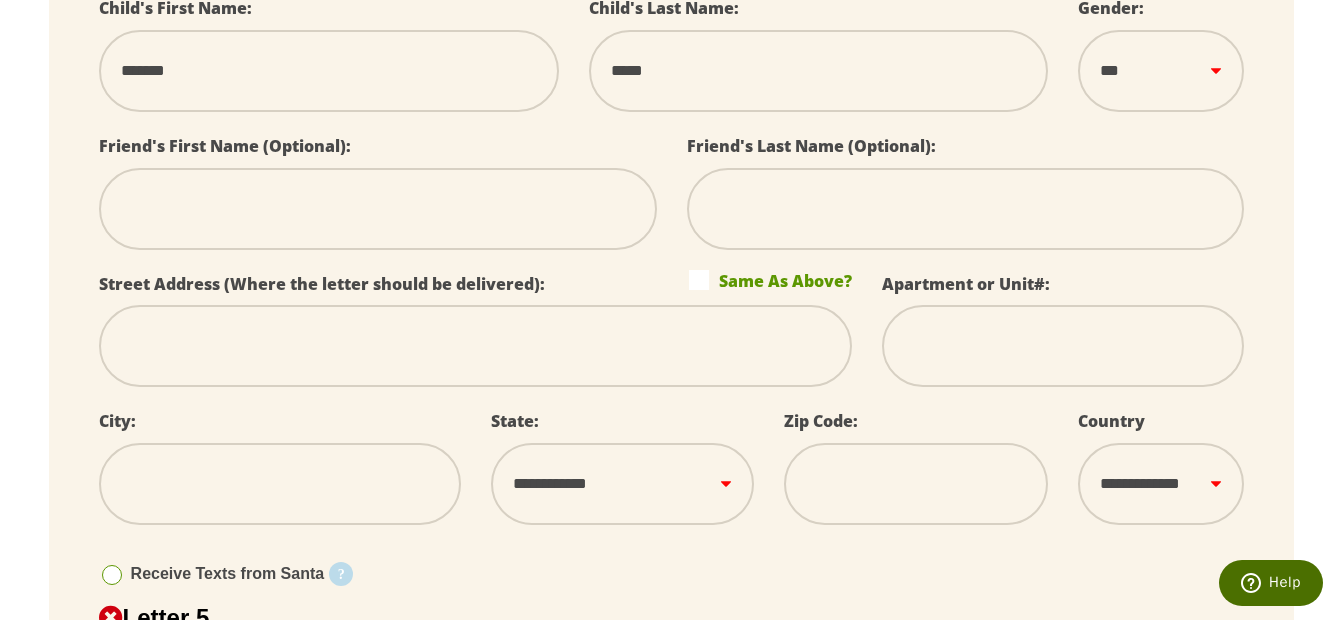 click at bounding box center (378, 209) 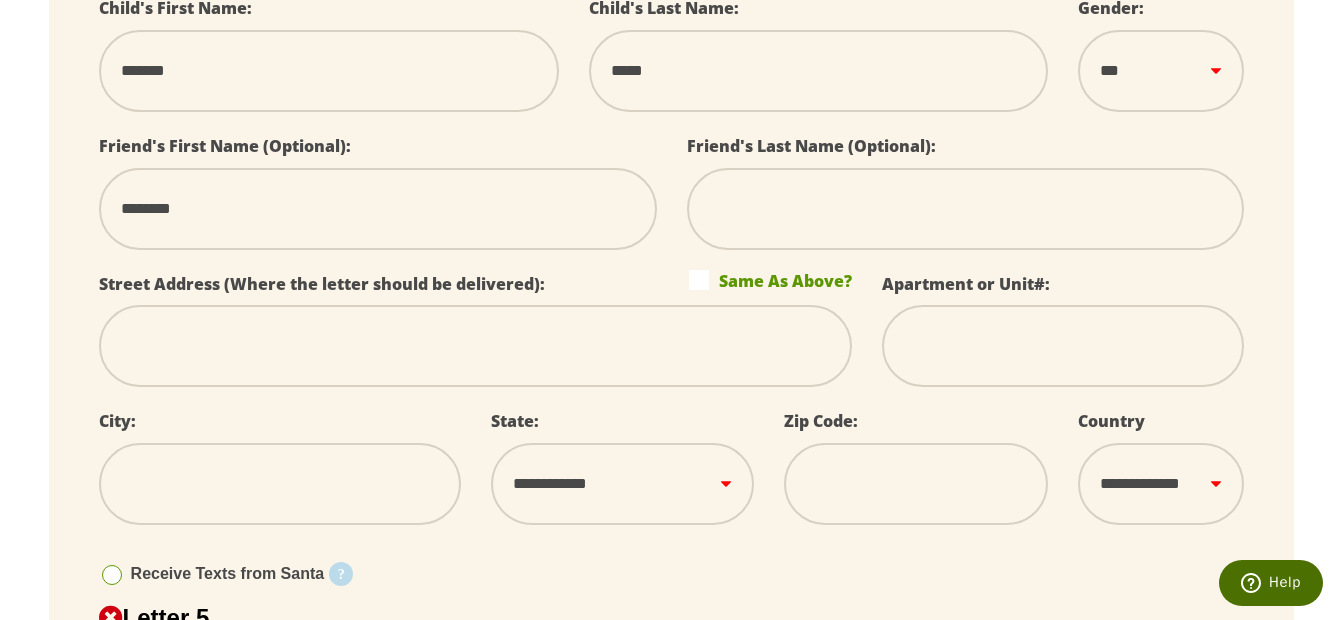 click at bounding box center (476, 346) 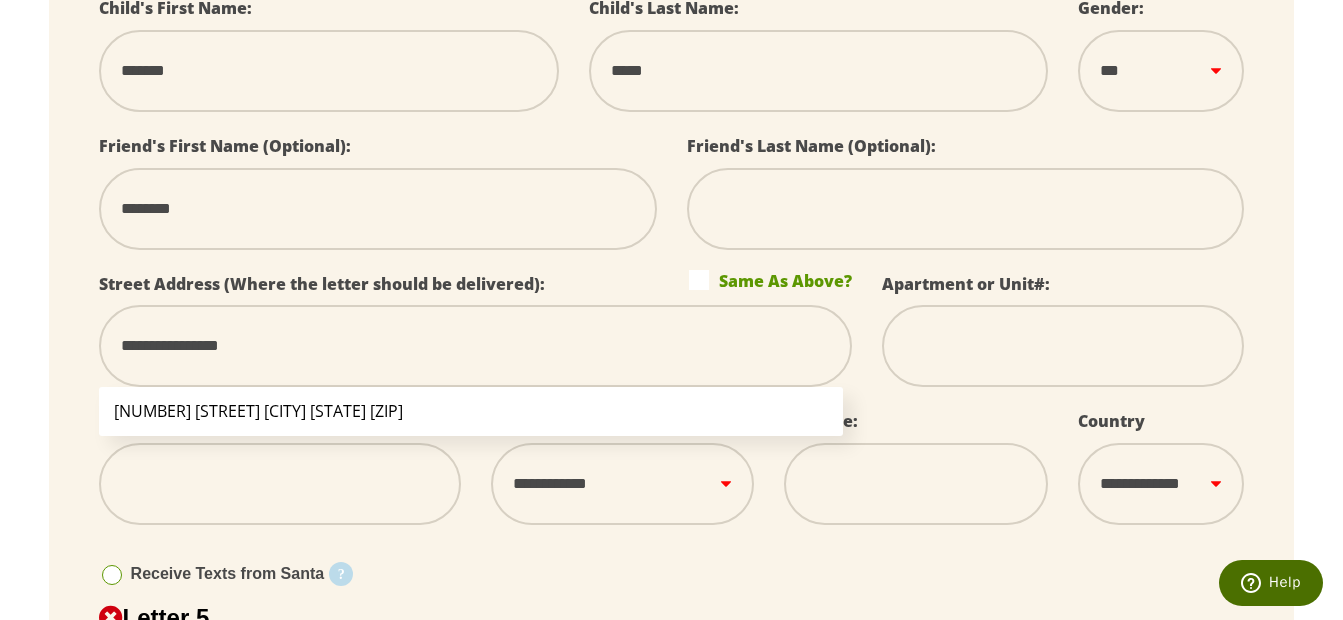 click on "[NUMBER] [STREET] [CITY]
[STATE] [ZIP]" at bounding box center (471, 411) 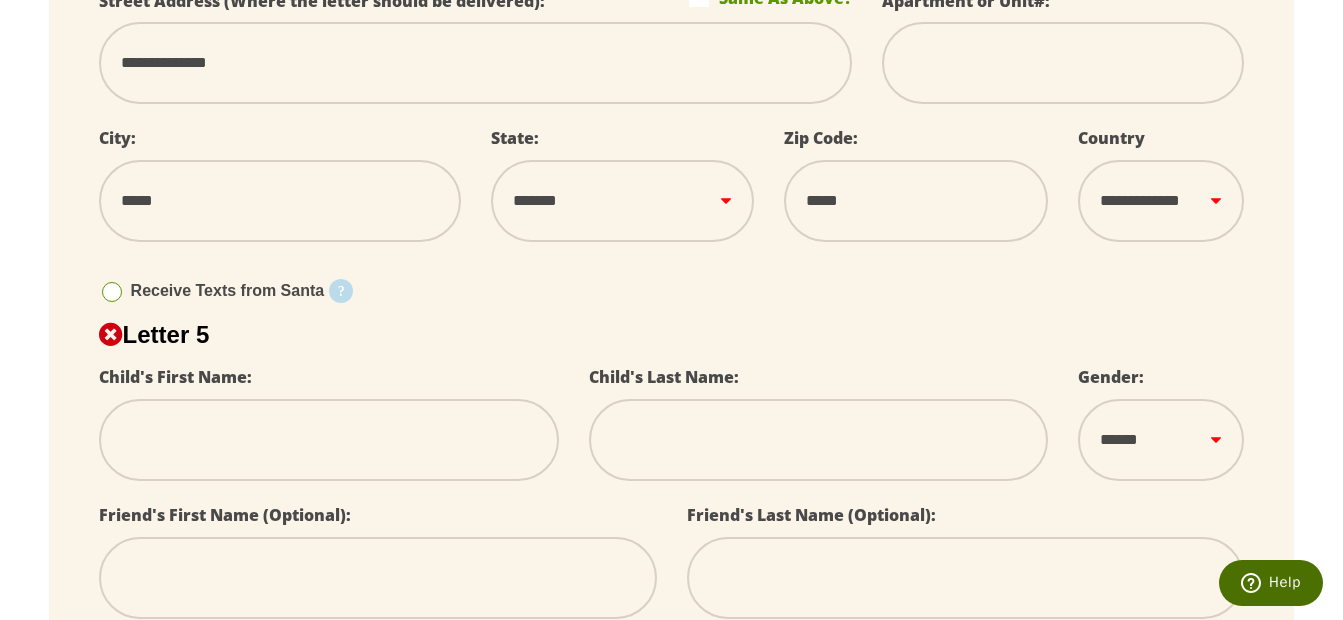 scroll, scrollTop: 2800, scrollLeft: 0, axis: vertical 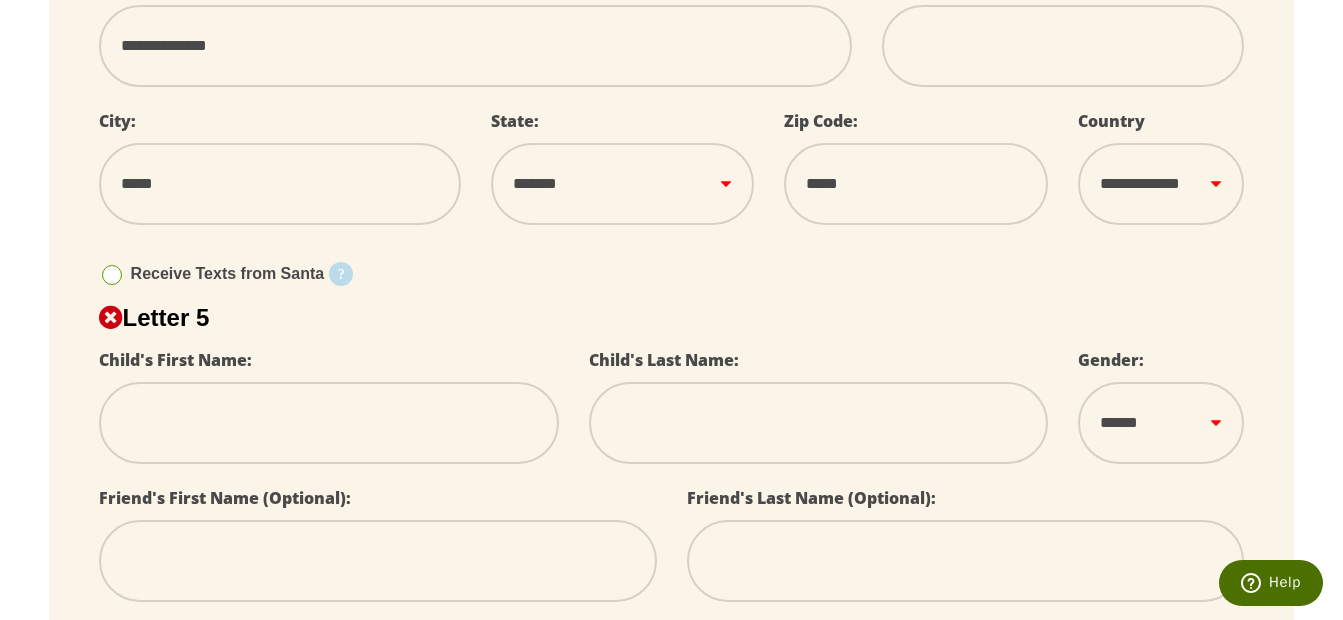 click at bounding box center (329, 423) 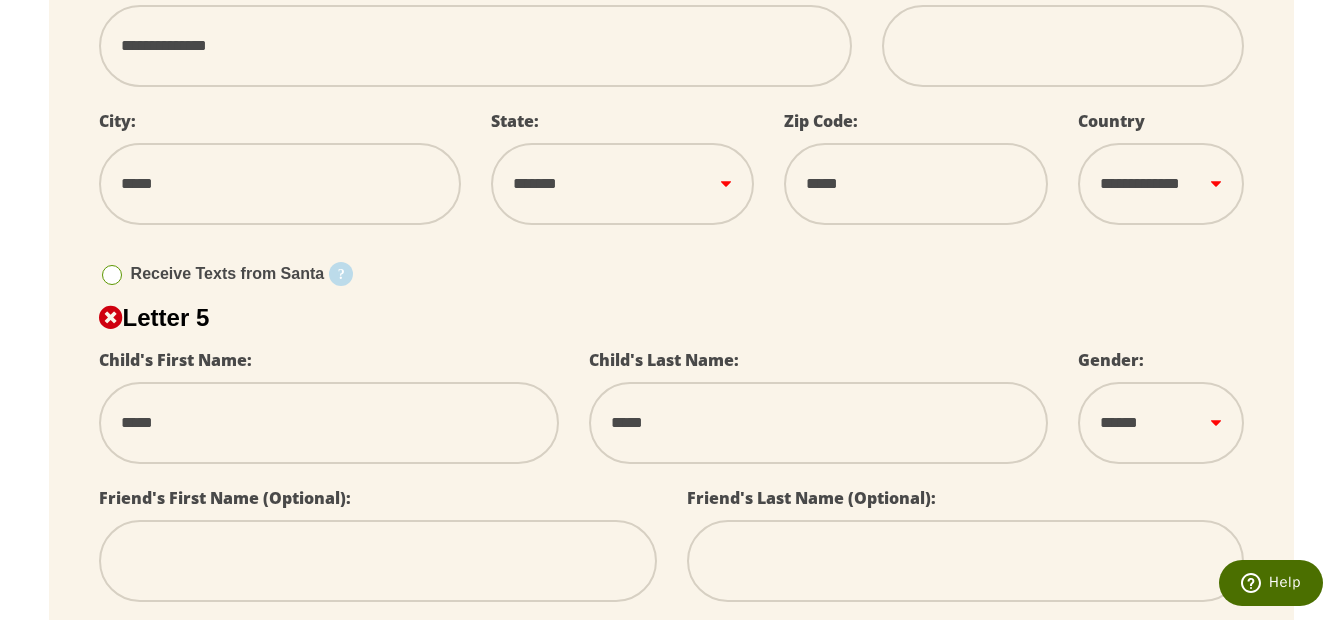 click on "******   ***   ****" at bounding box center [1161, 423] 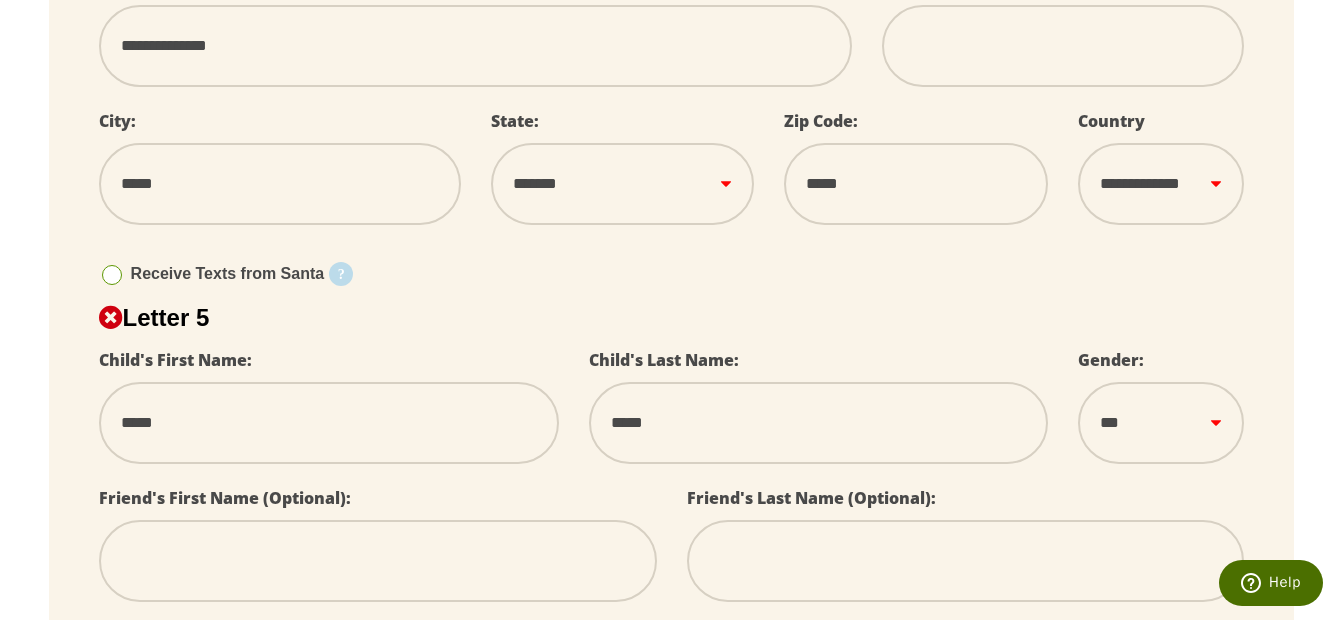 click on "******   ***   ****" at bounding box center (1161, 423) 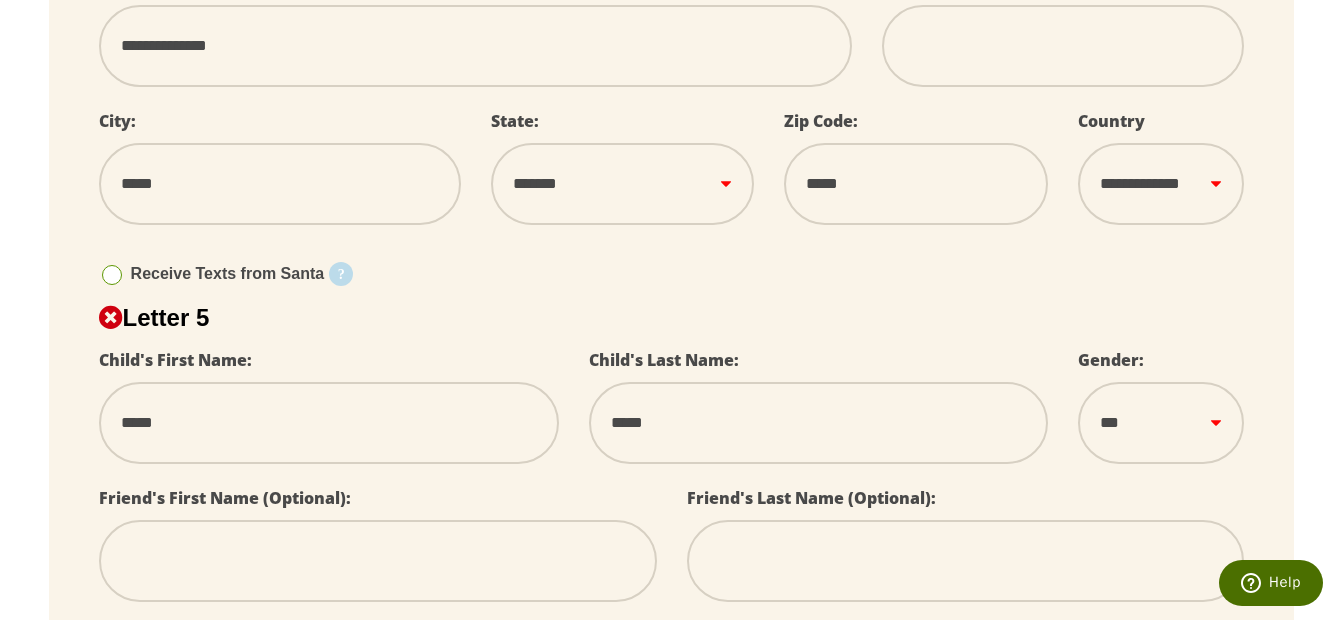 click at bounding box center (378, 561) 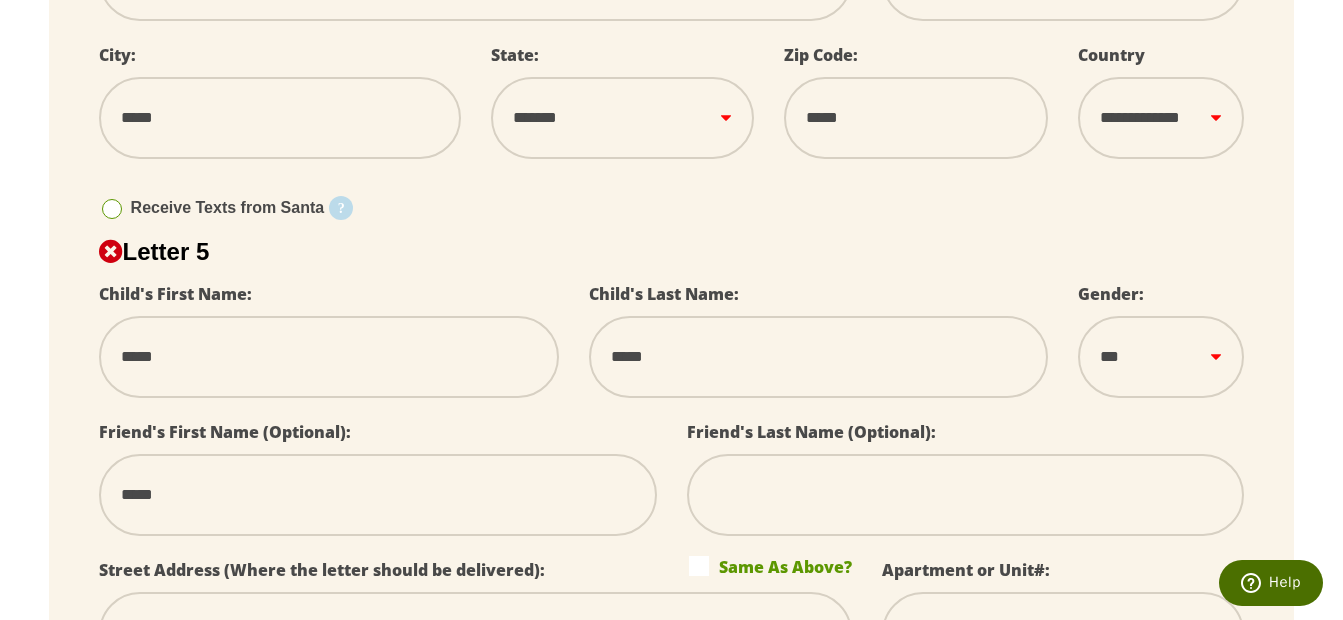 scroll, scrollTop: 3000, scrollLeft: 0, axis: vertical 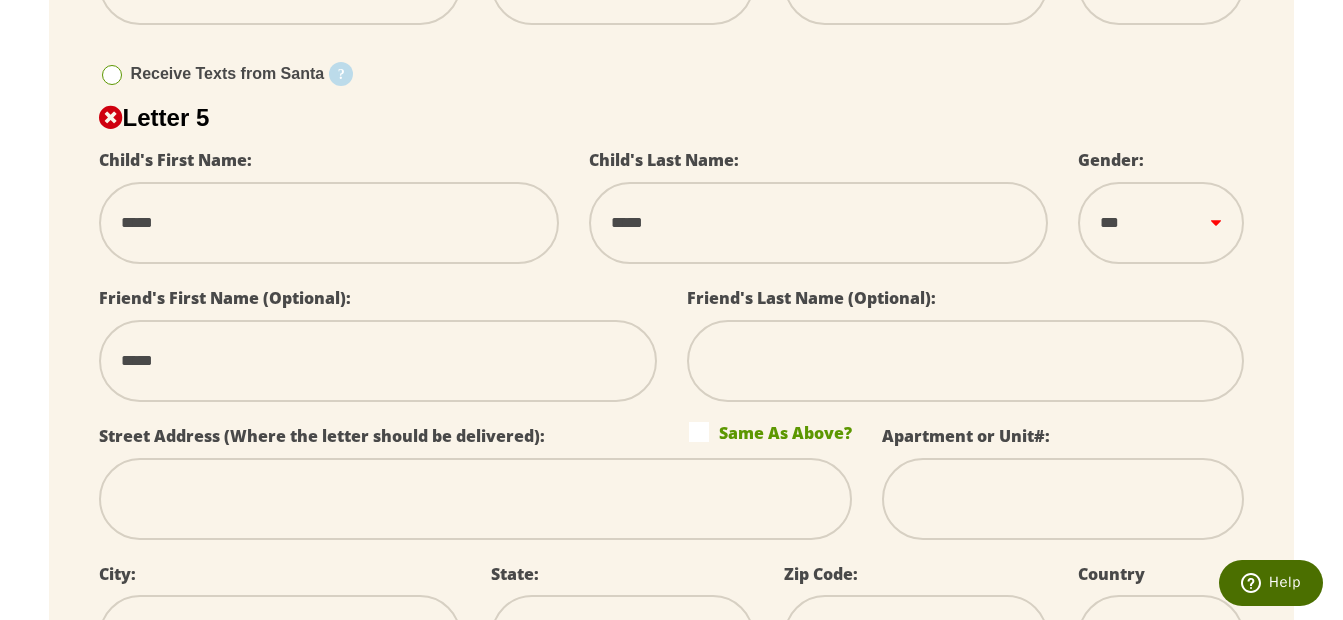 click at bounding box center [476, 499] 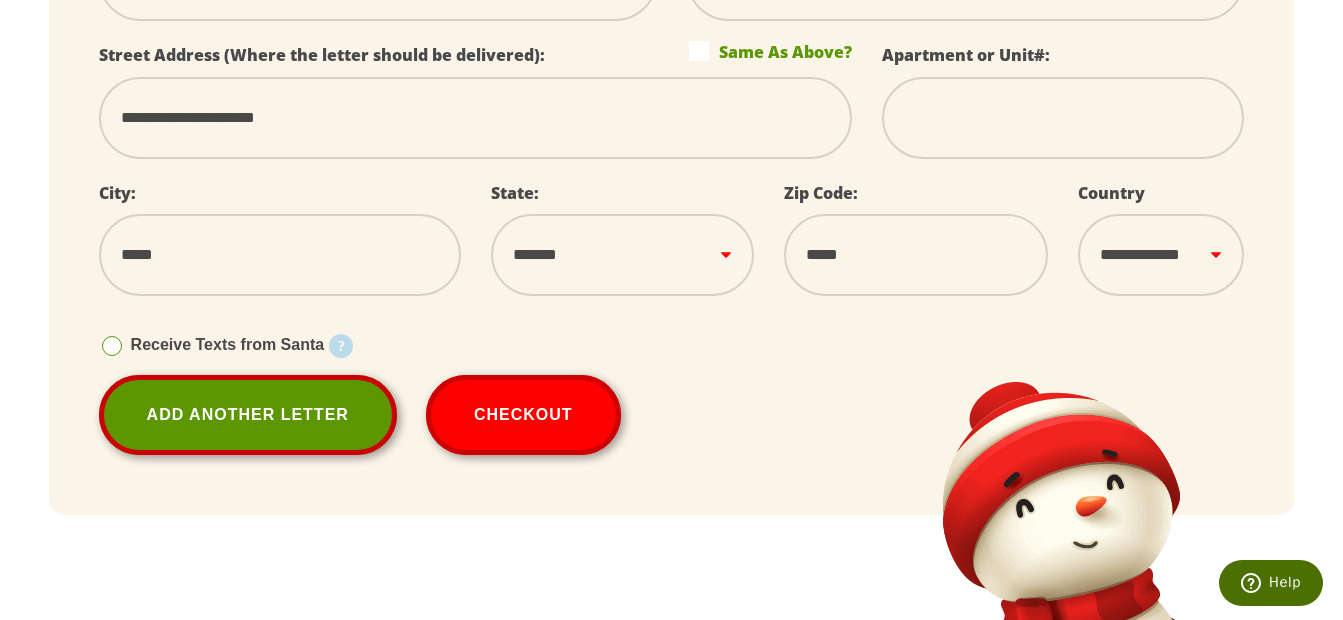 scroll, scrollTop: 3400, scrollLeft: 0, axis: vertical 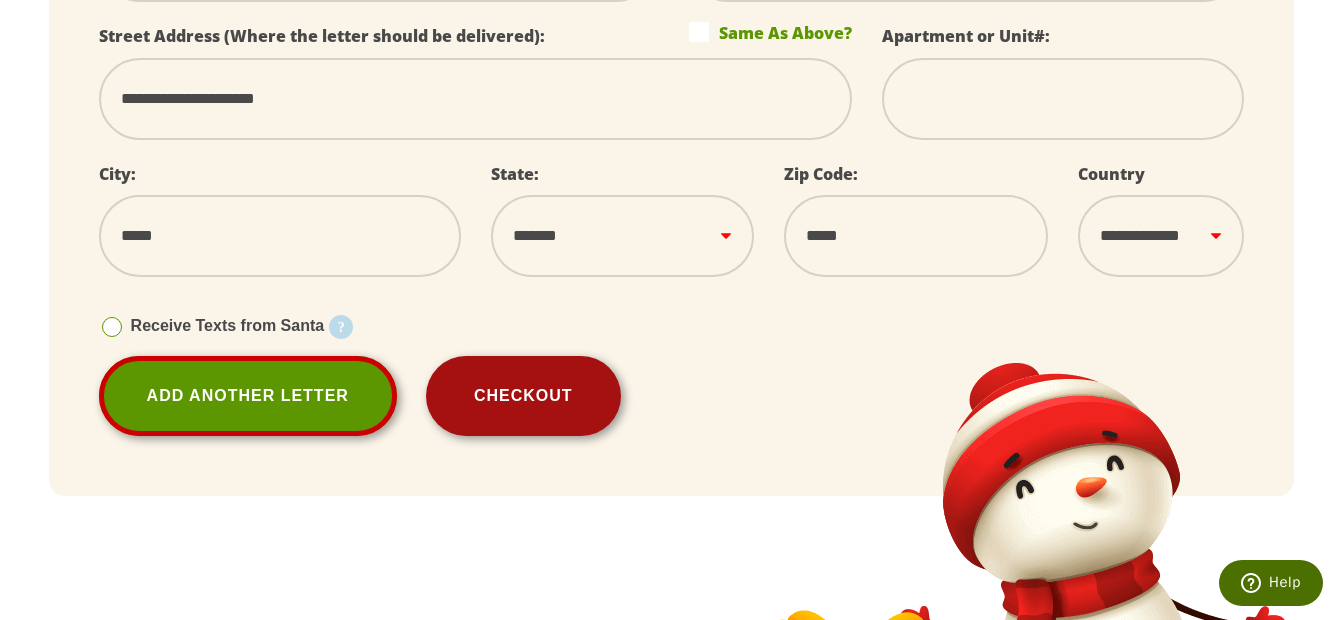 click on "Checkout" at bounding box center (523, 396) 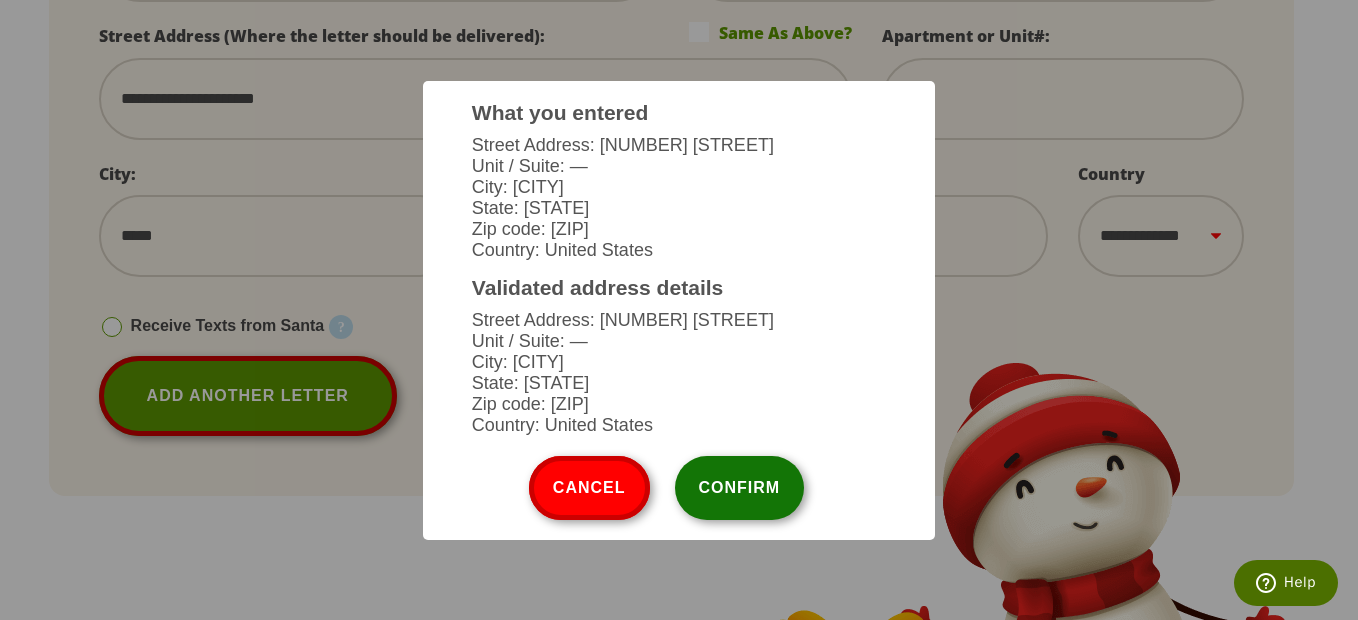 click on "Confirm" at bounding box center [740, 488] 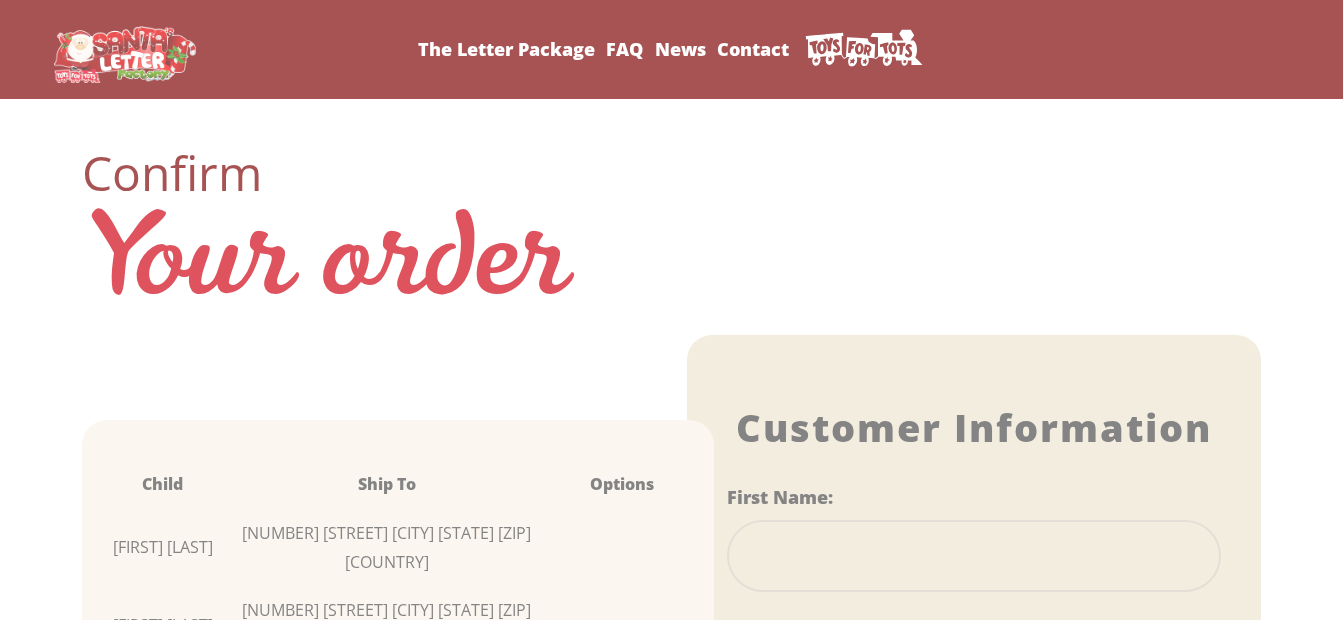 scroll, scrollTop: 0, scrollLeft: 0, axis: both 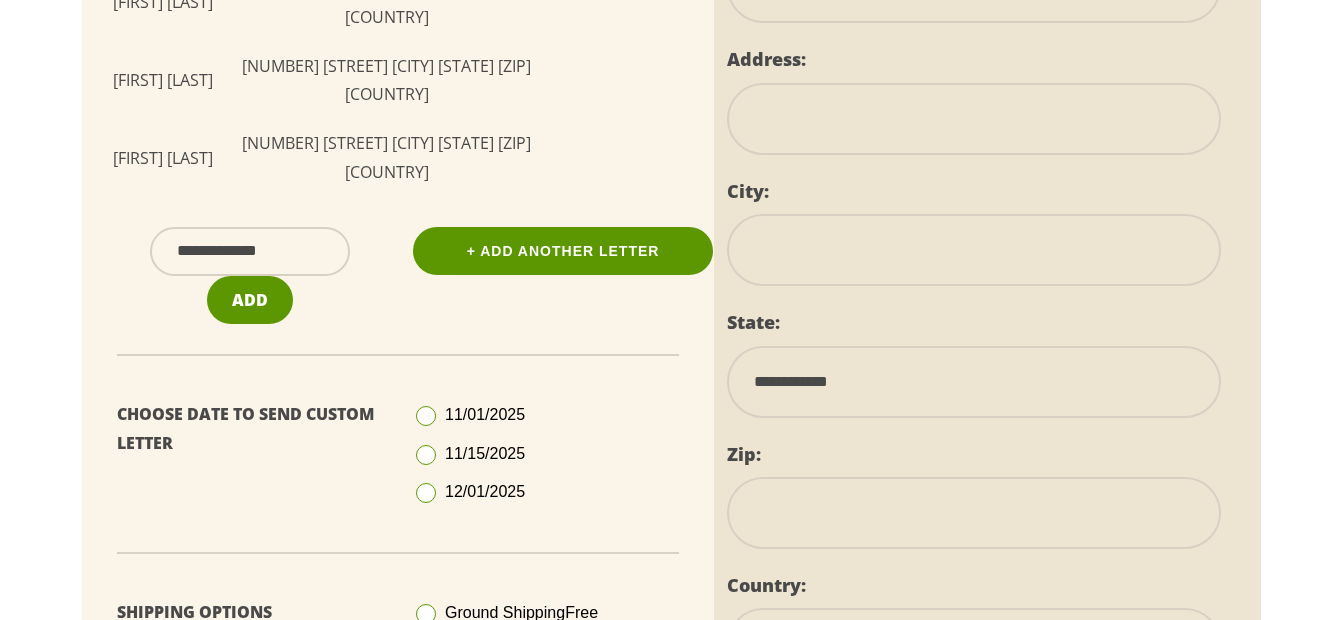 click at bounding box center (426, 493) 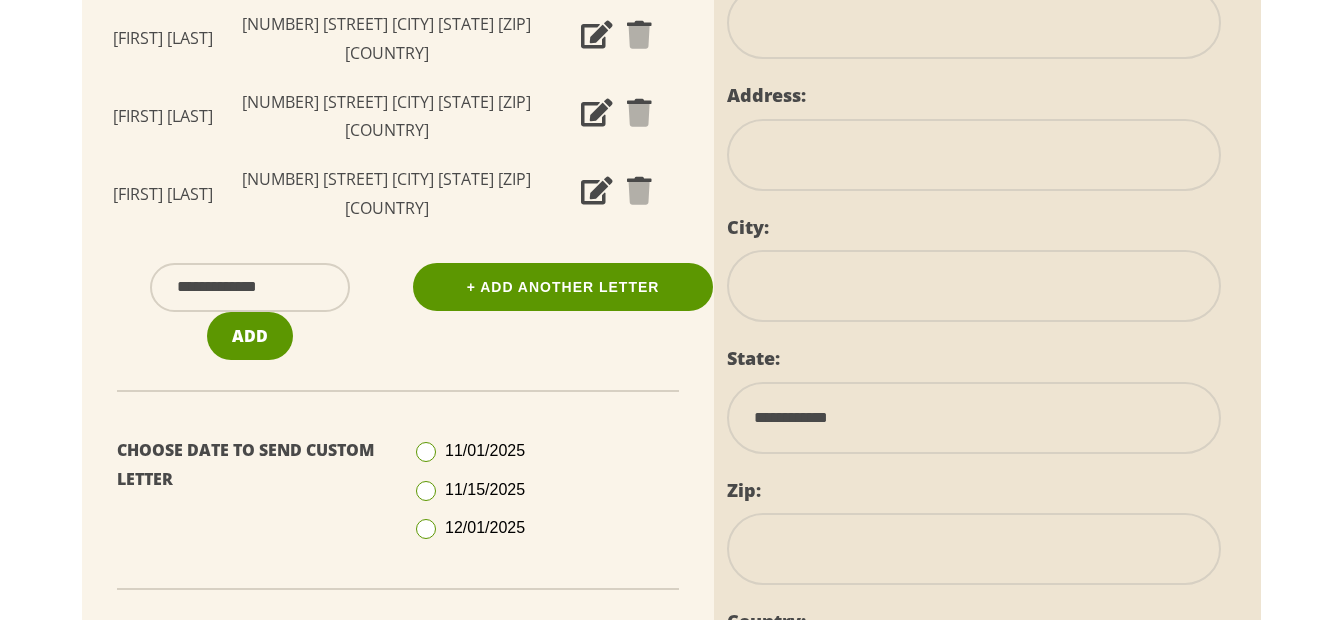 scroll, scrollTop: 0, scrollLeft: 0, axis: both 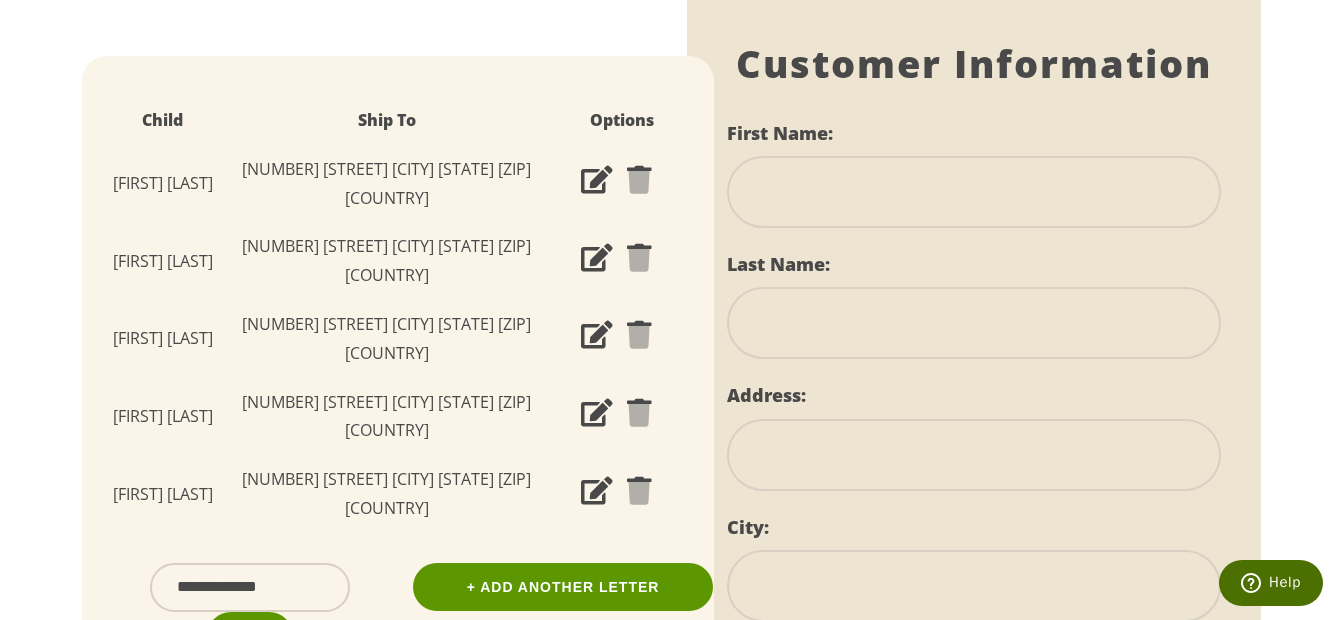 click at bounding box center (974, 192) 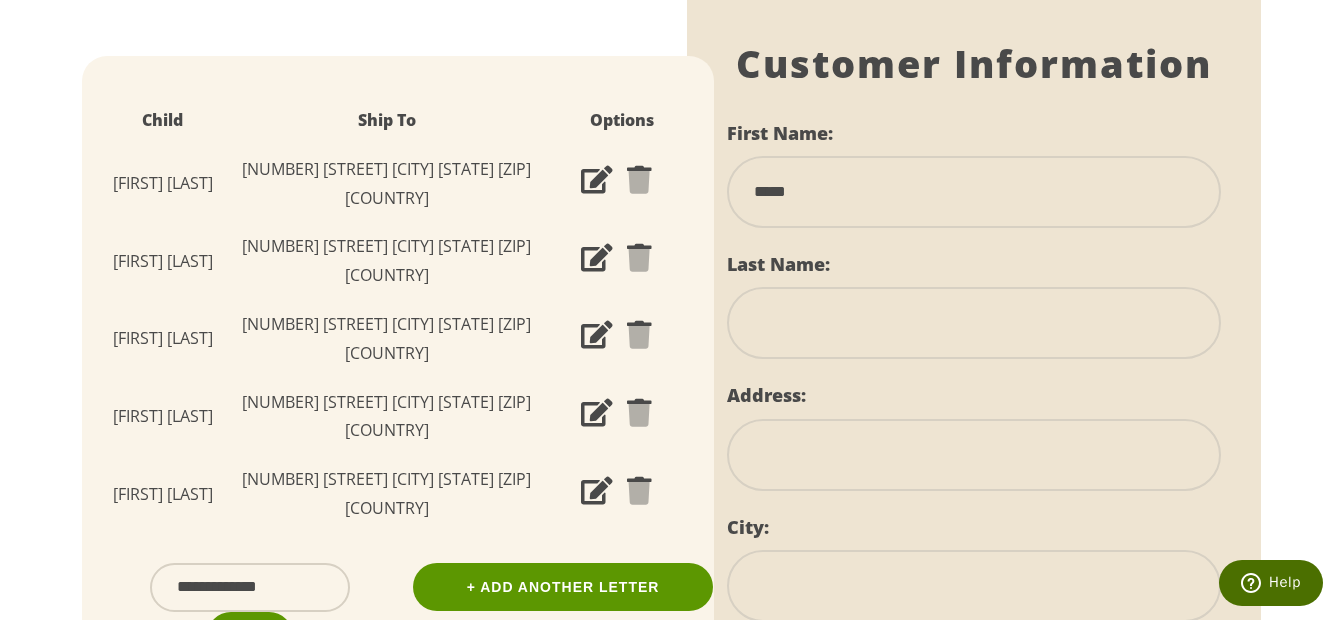 type on "*****" 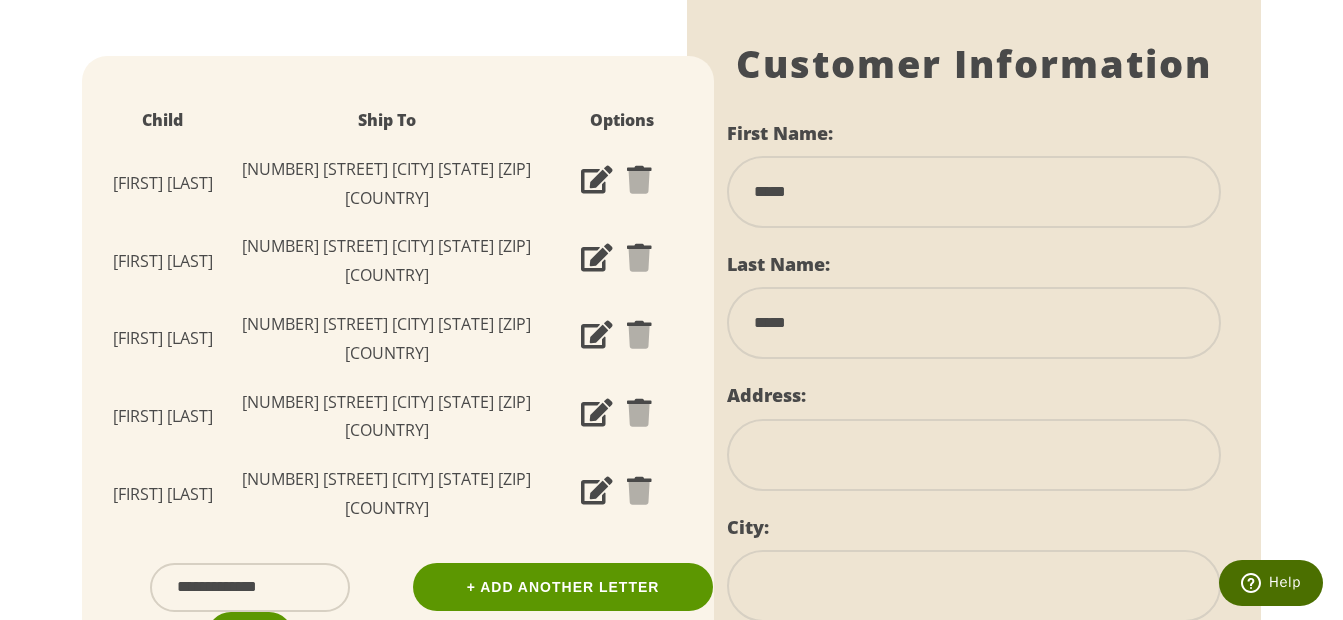 type on "**********" 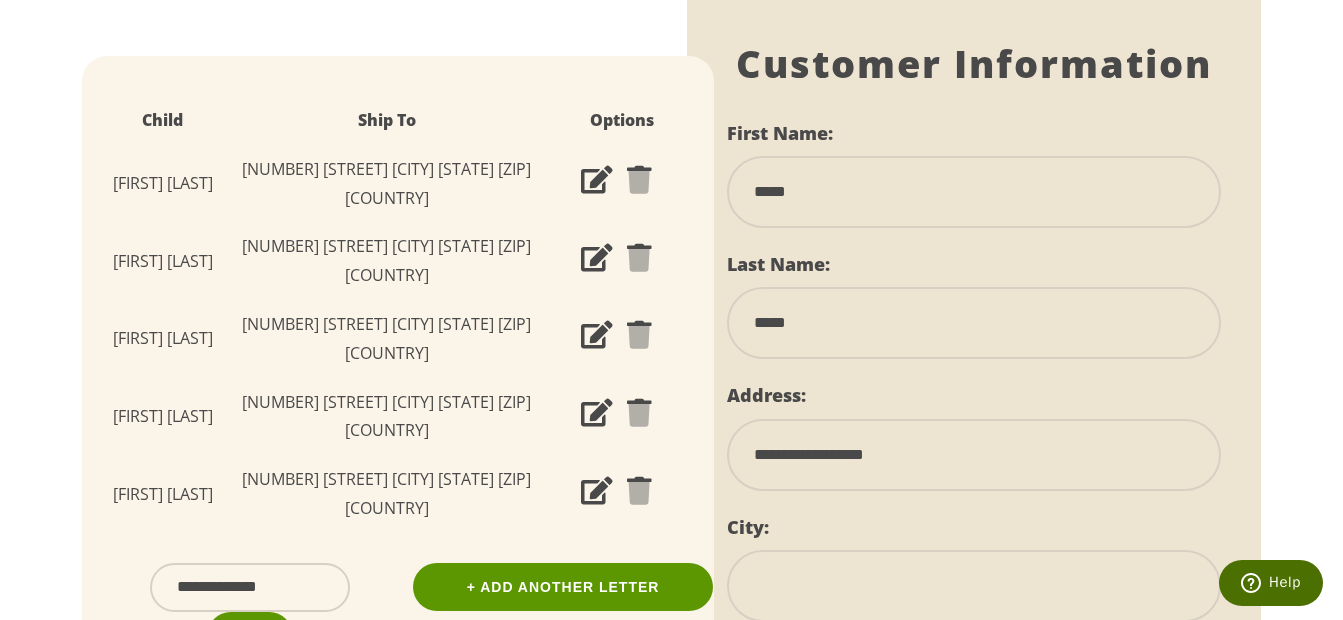 type on "******" 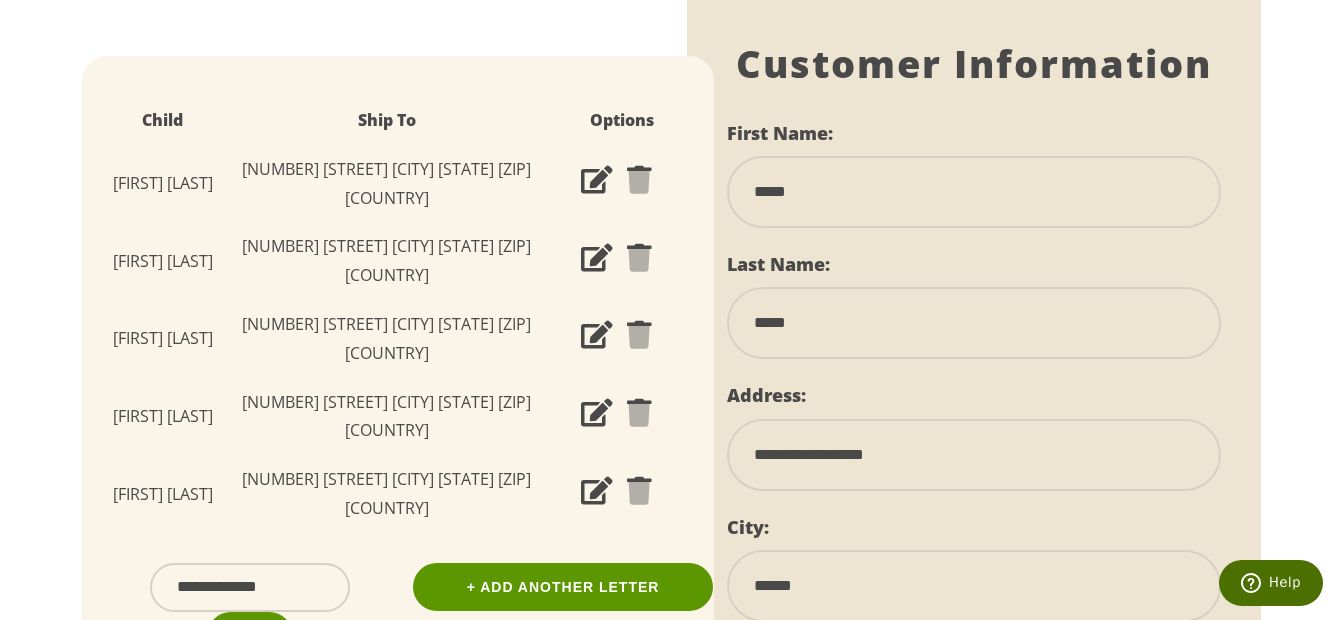 select on "**" 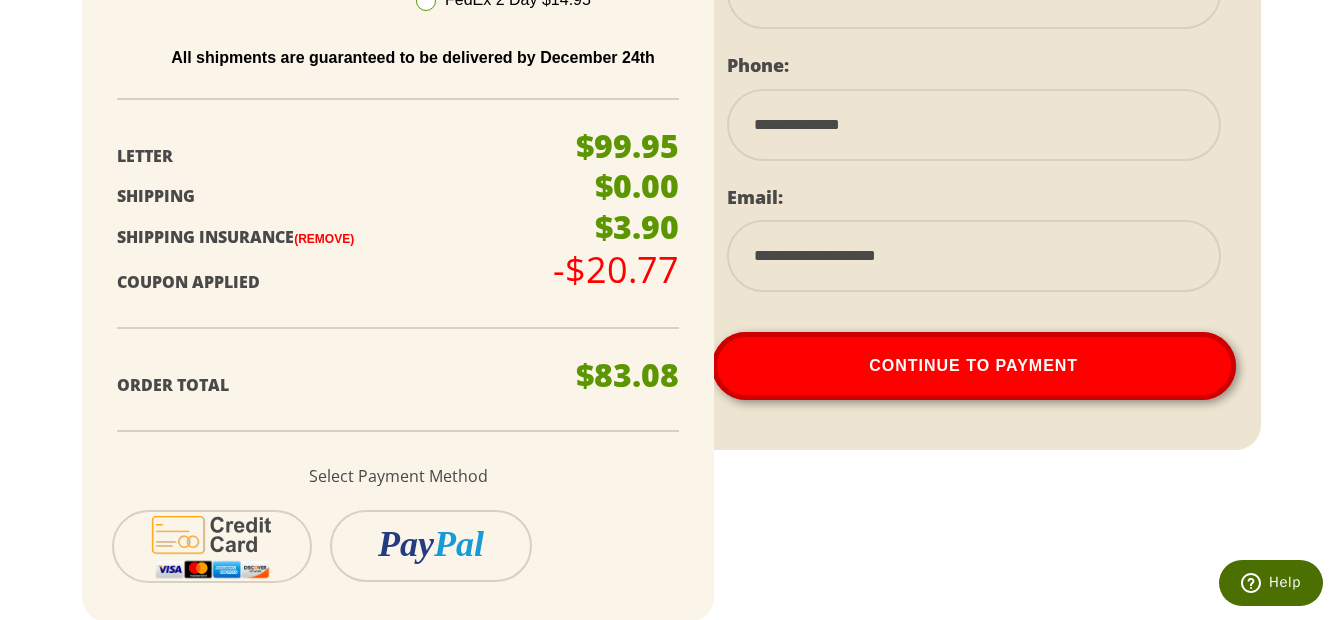 scroll, scrollTop: 1364, scrollLeft: 0, axis: vertical 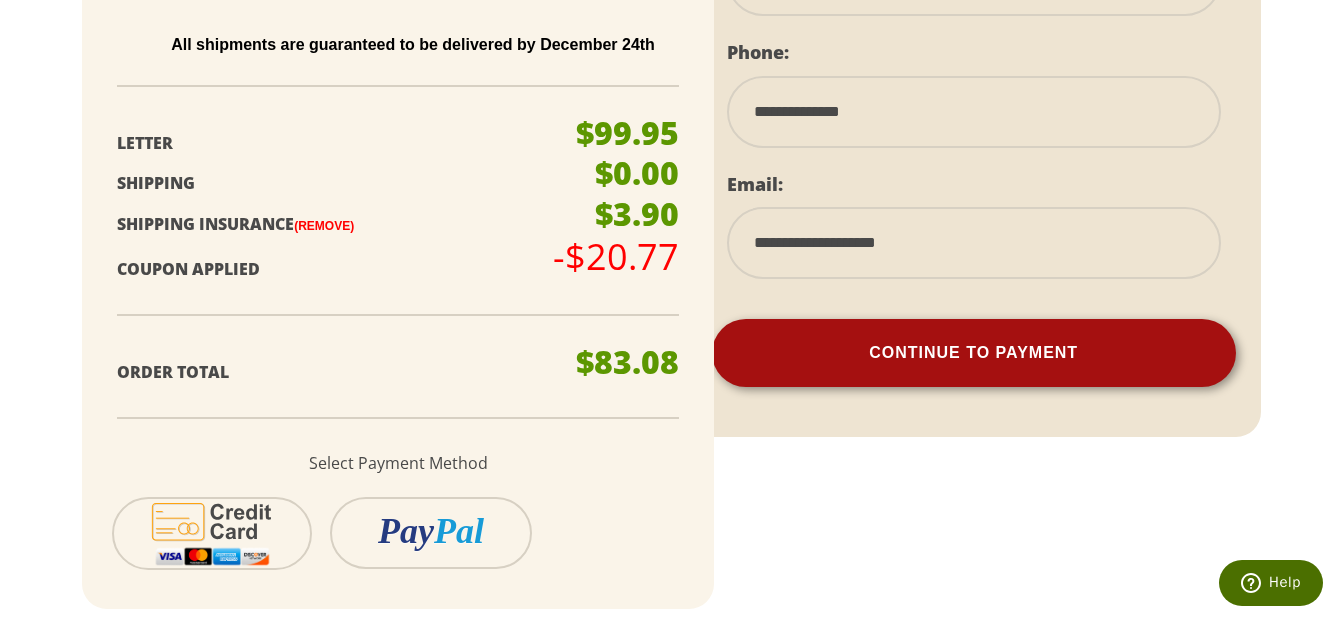 click on "Continue To Payment" at bounding box center [974, 353] 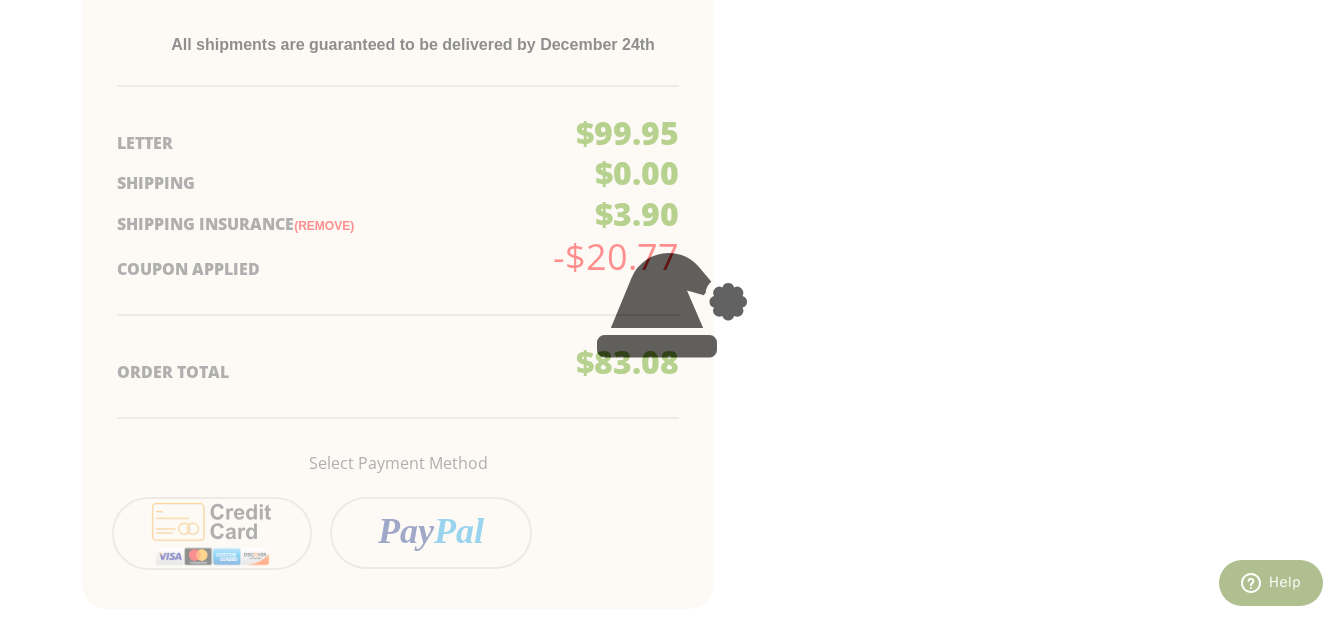 scroll, scrollTop: 481, scrollLeft: 0, axis: vertical 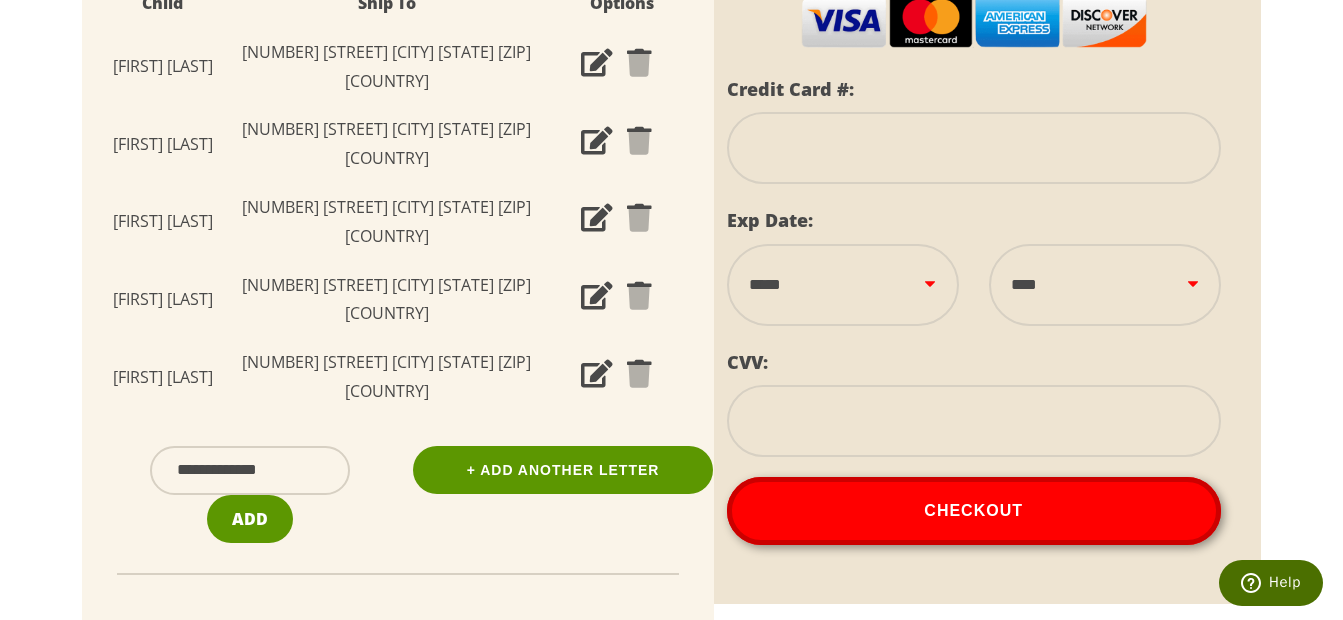 click at bounding box center [974, 148] 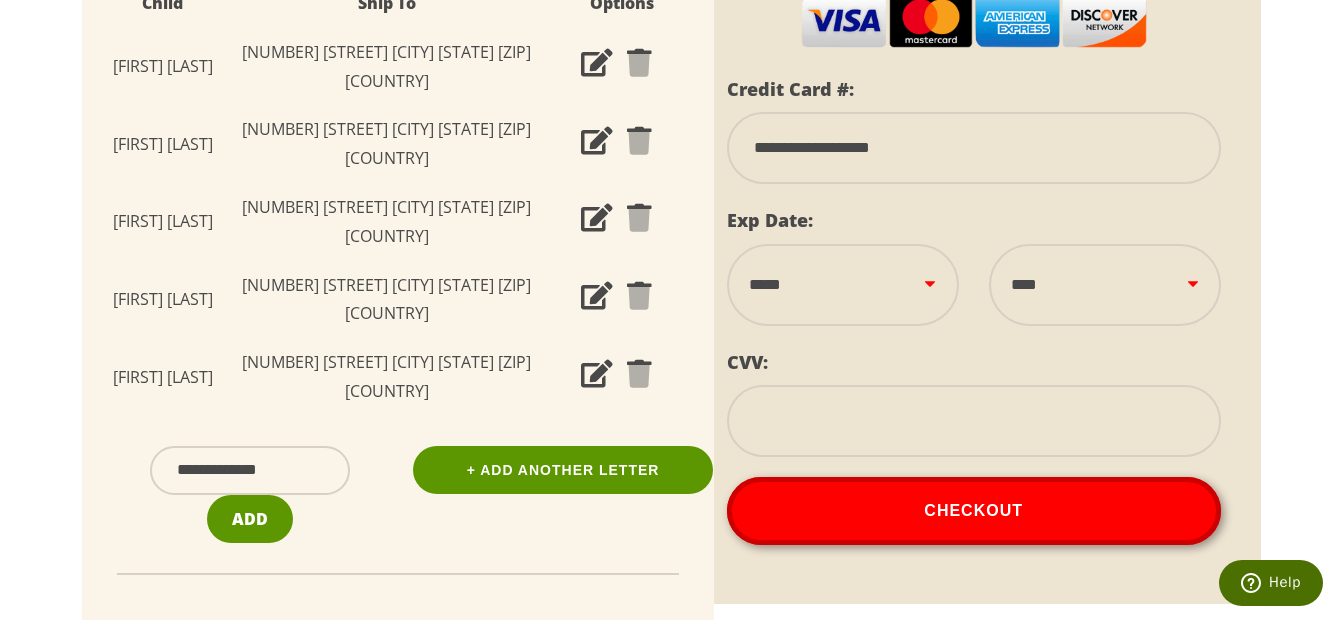select on "**" 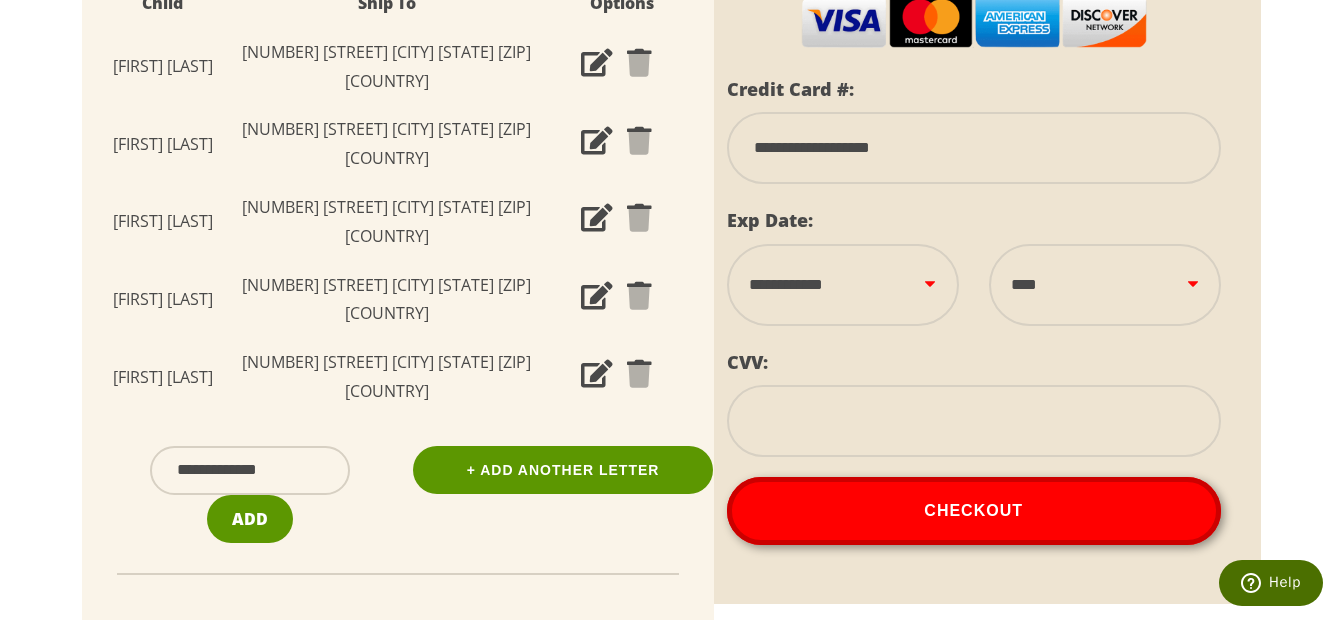 select on "****" 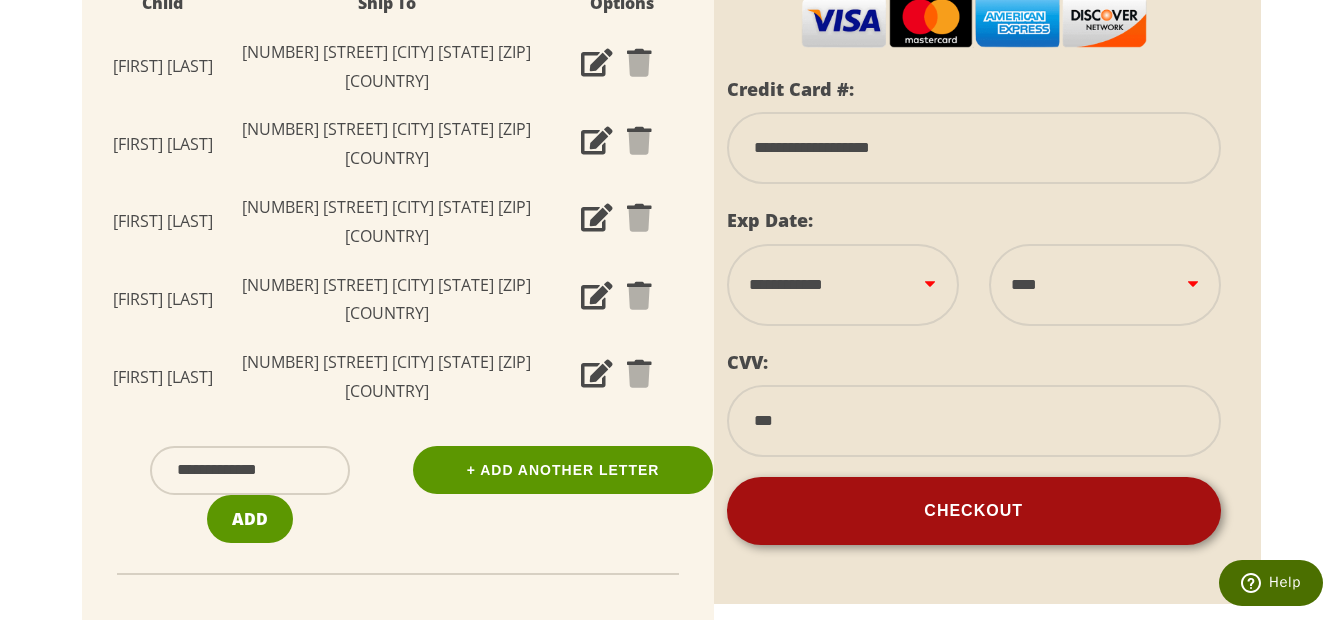 click on "Checkout" at bounding box center (974, 511) 